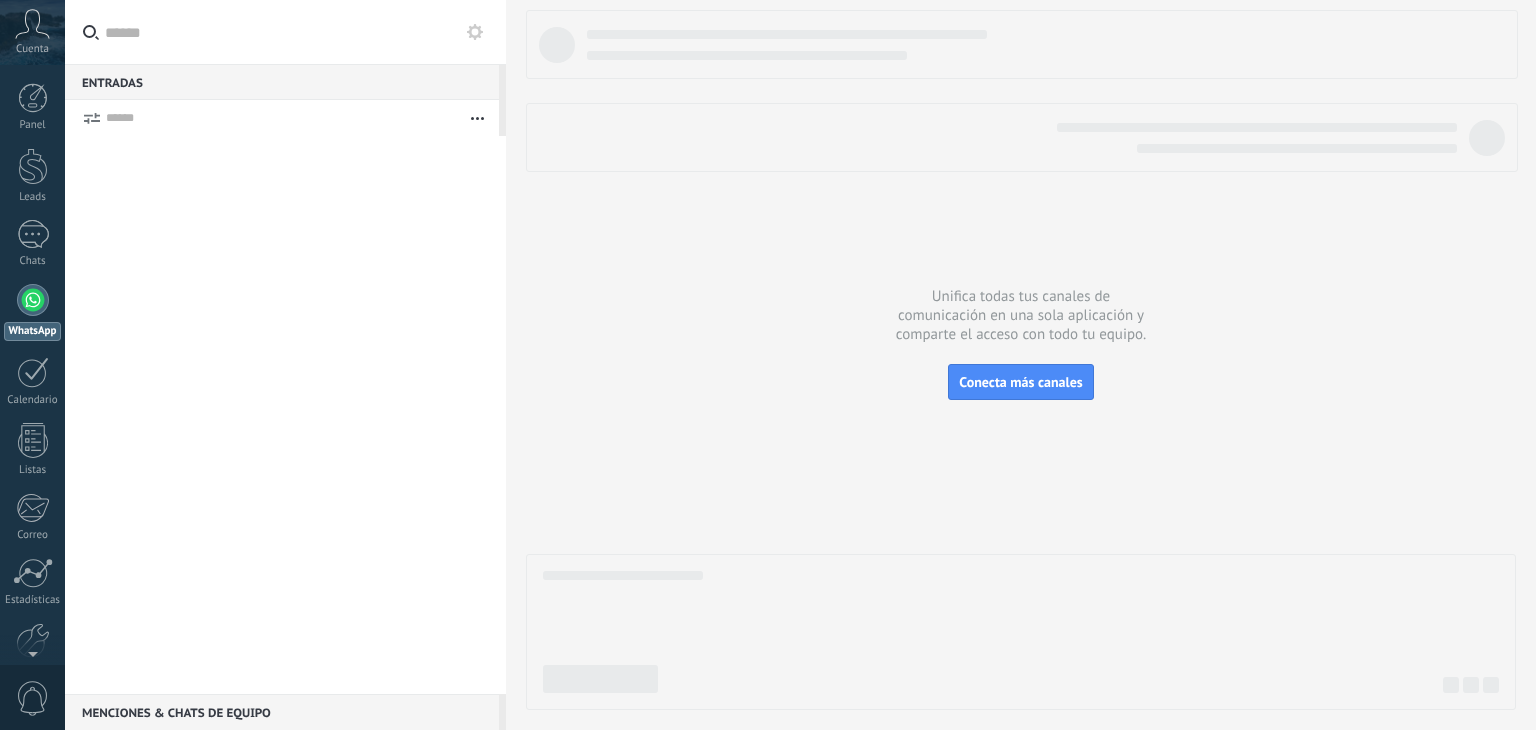 scroll, scrollTop: 0, scrollLeft: 0, axis: both 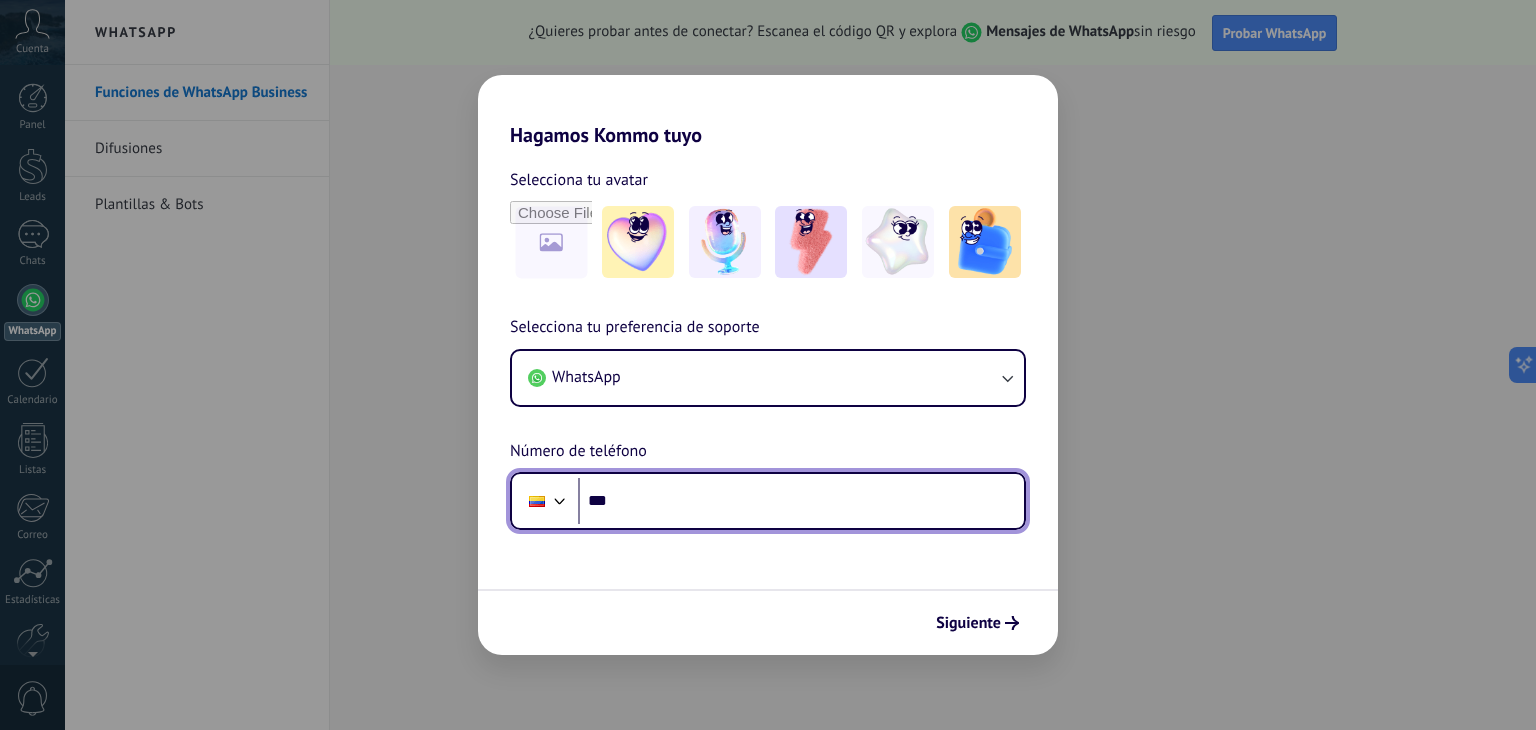 click on "***" at bounding box center [801, 501] 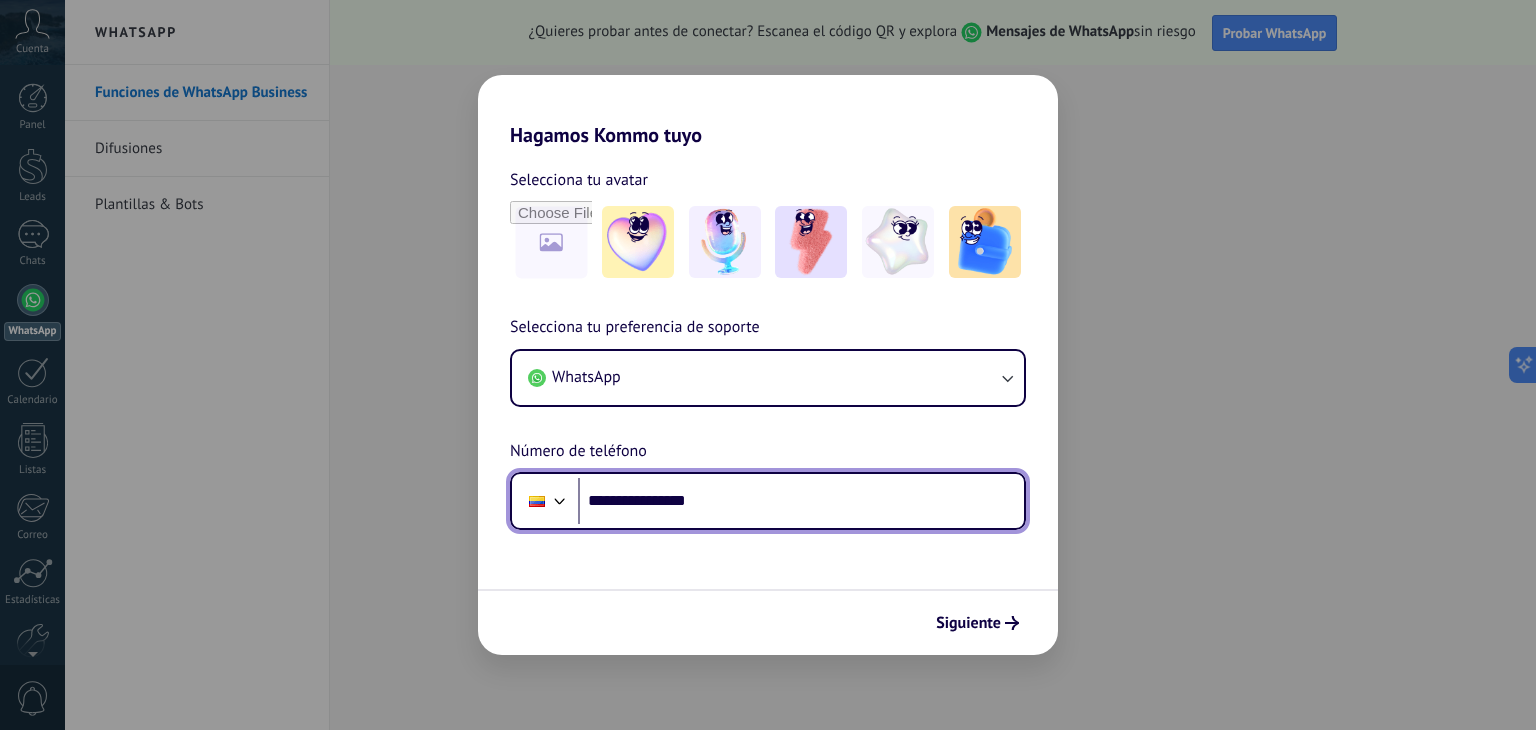 type on "**********" 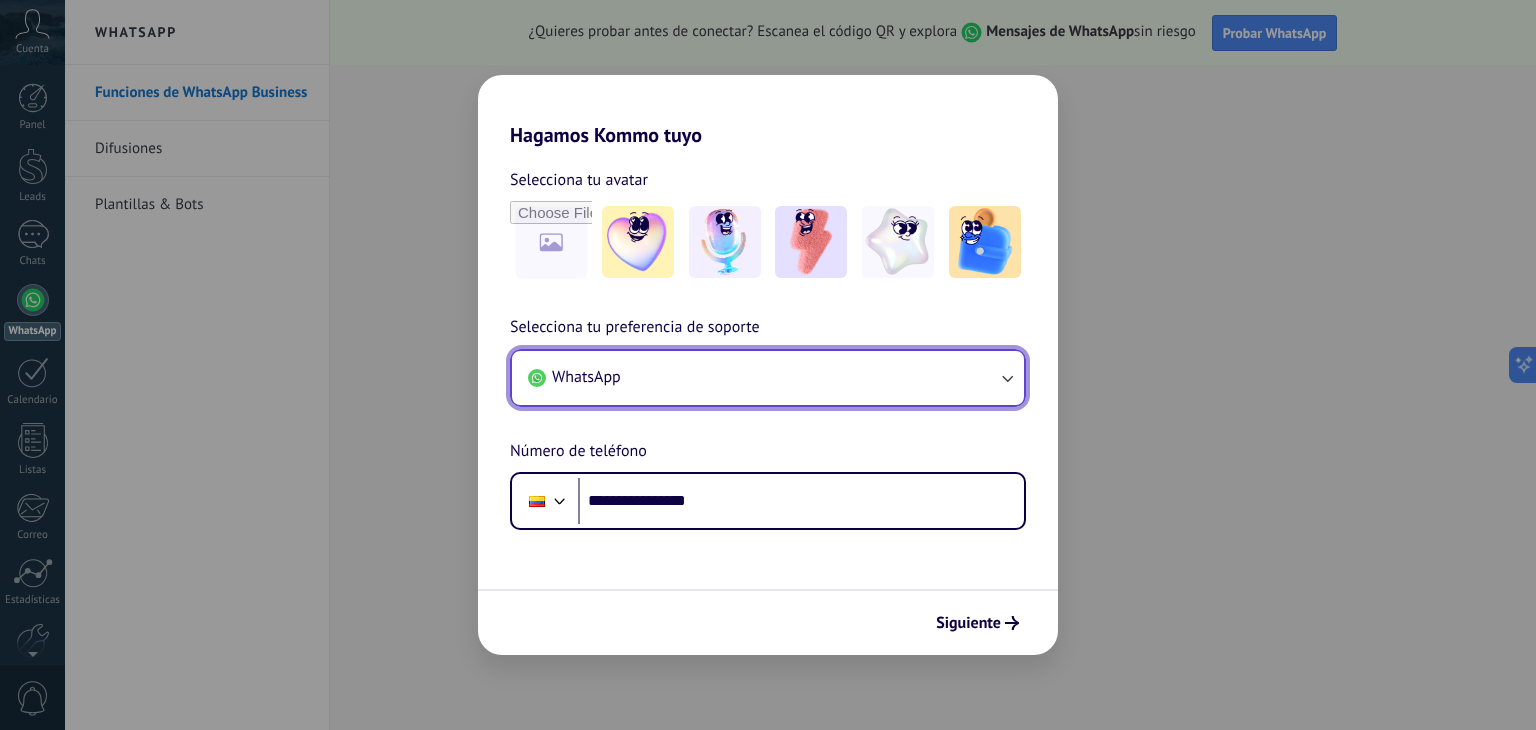 click on "WhatsApp" at bounding box center (768, 378) 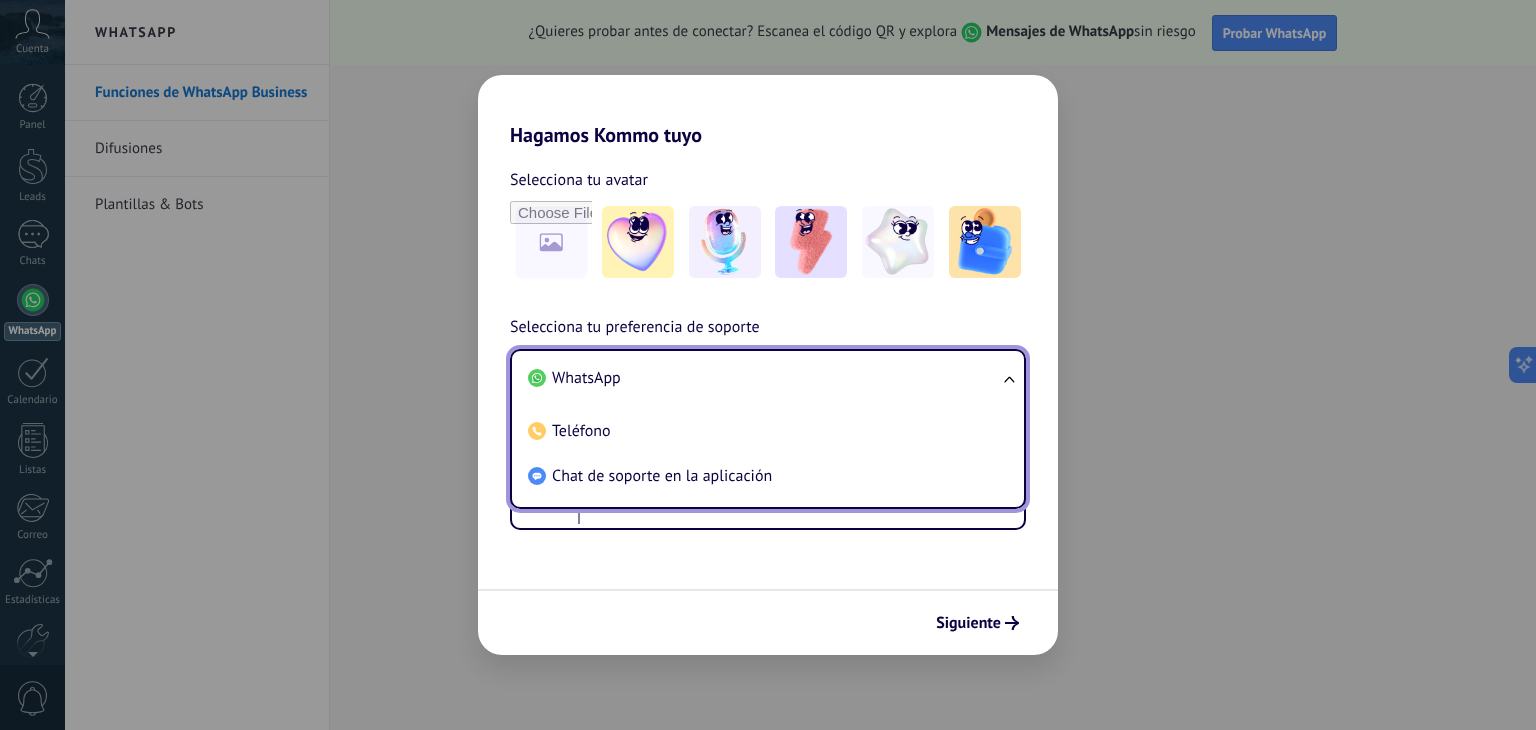 click on "WhatsApp" at bounding box center [764, 378] 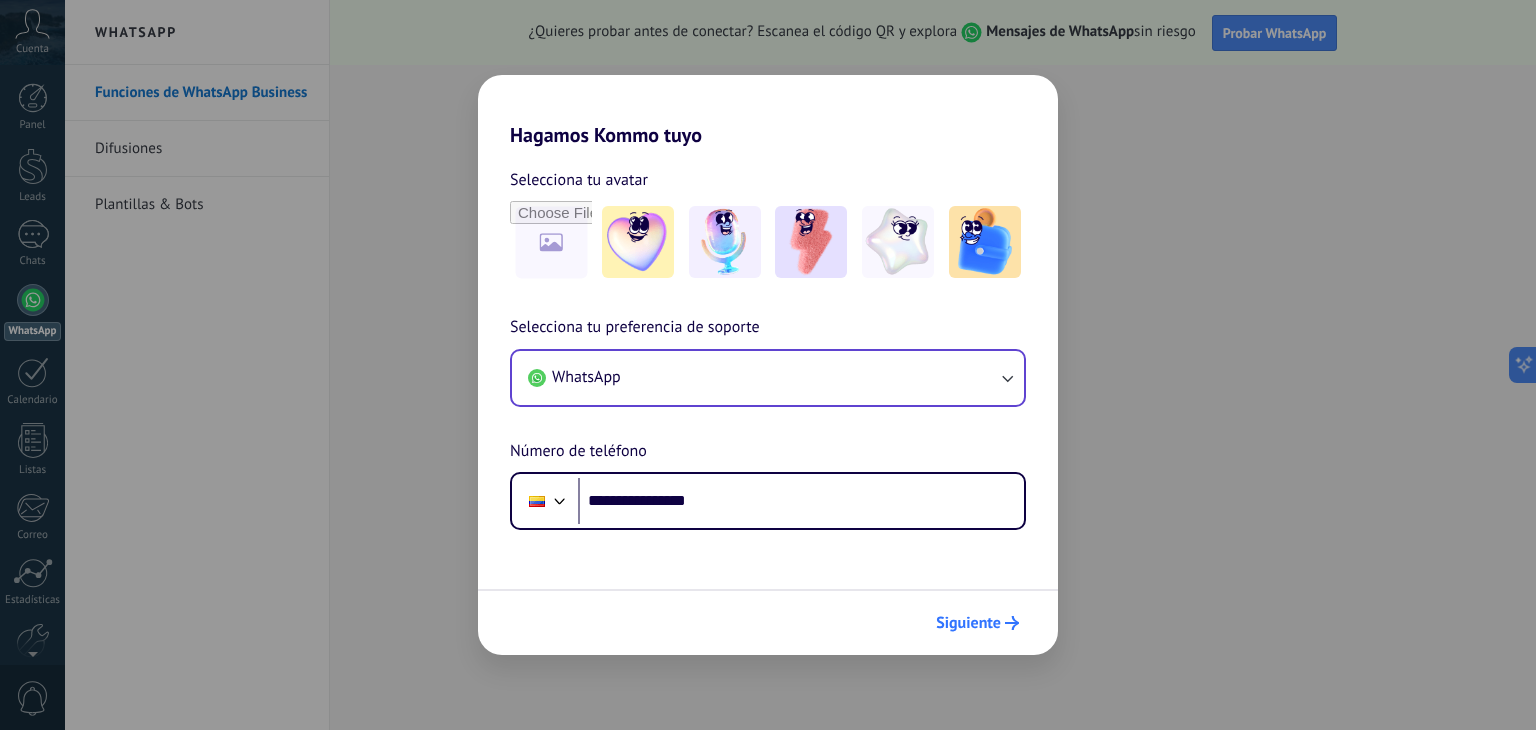 click on "Siguiente" at bounding box center [968, 623] 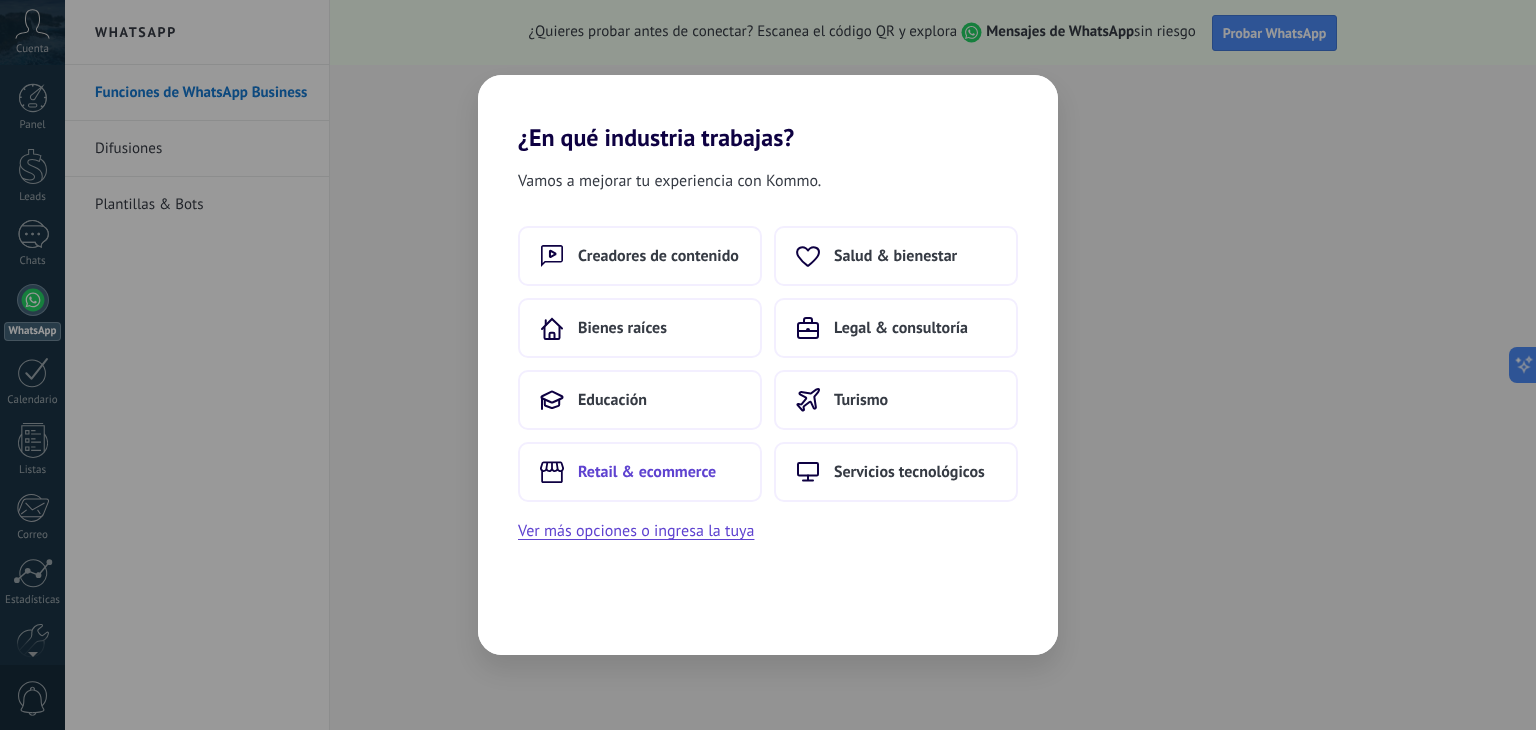 click on "Retail & ecommerce" at bounding box center [658, 256] 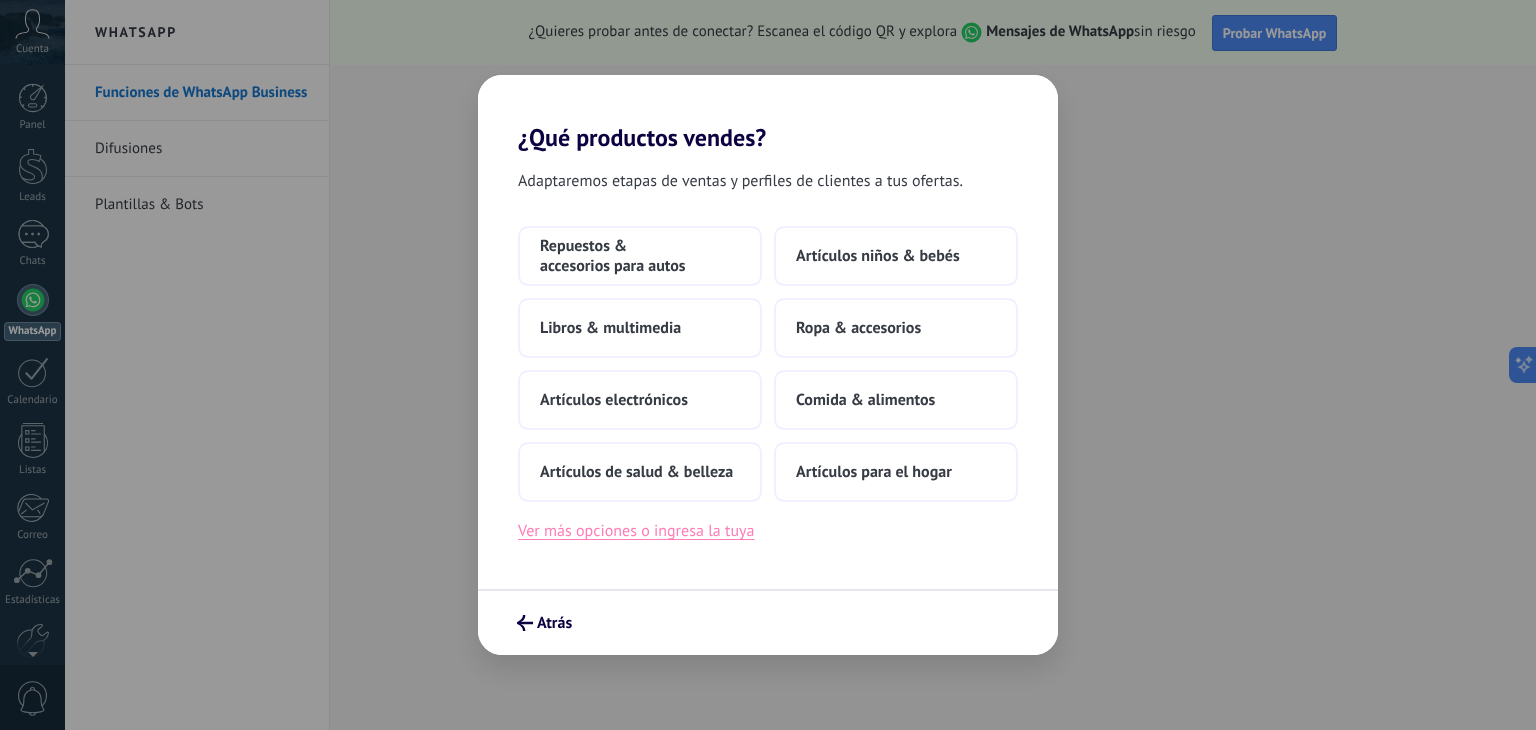 click on "Ver más opciones o ingresa la tuya" at bounding box center [636, 531] 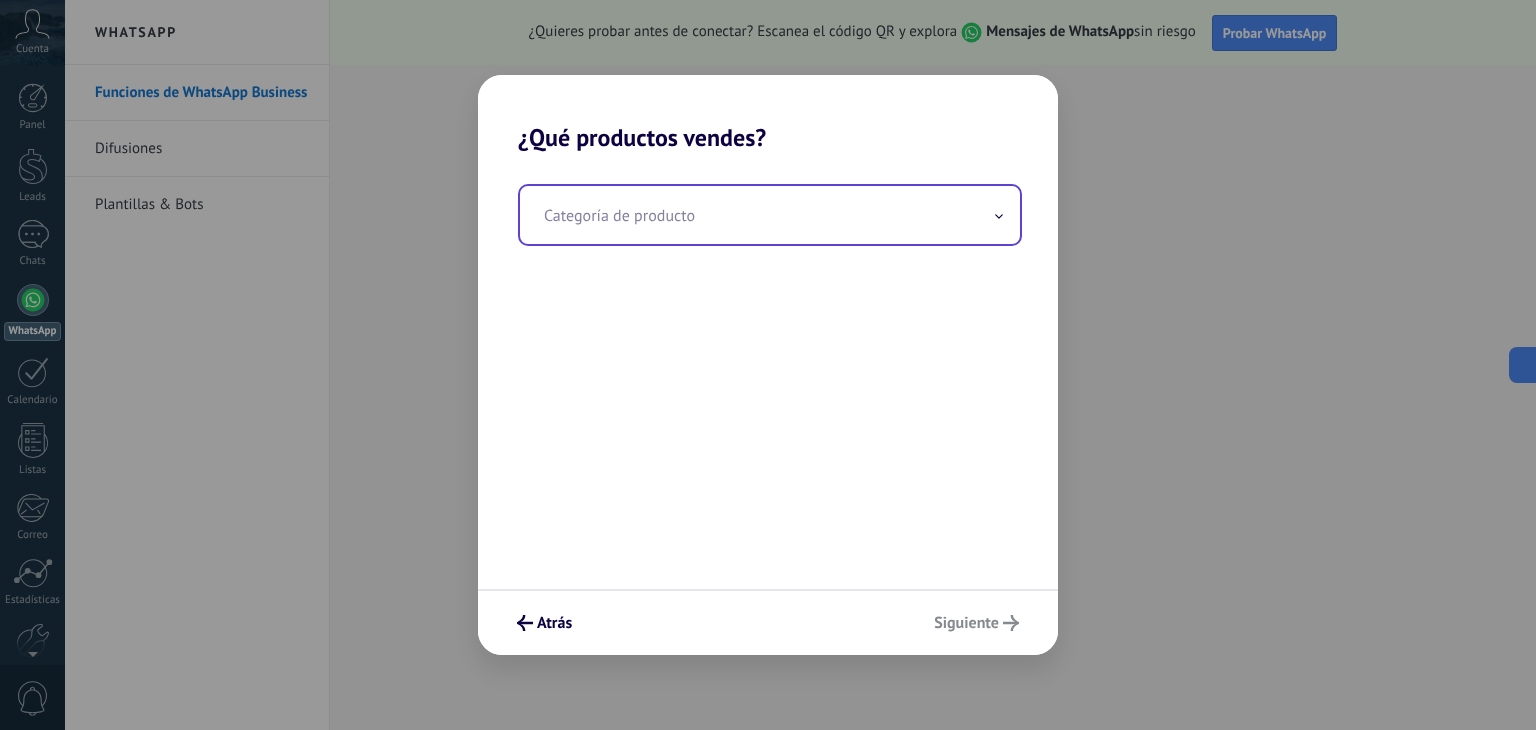 click at bounding box center (770, 215) 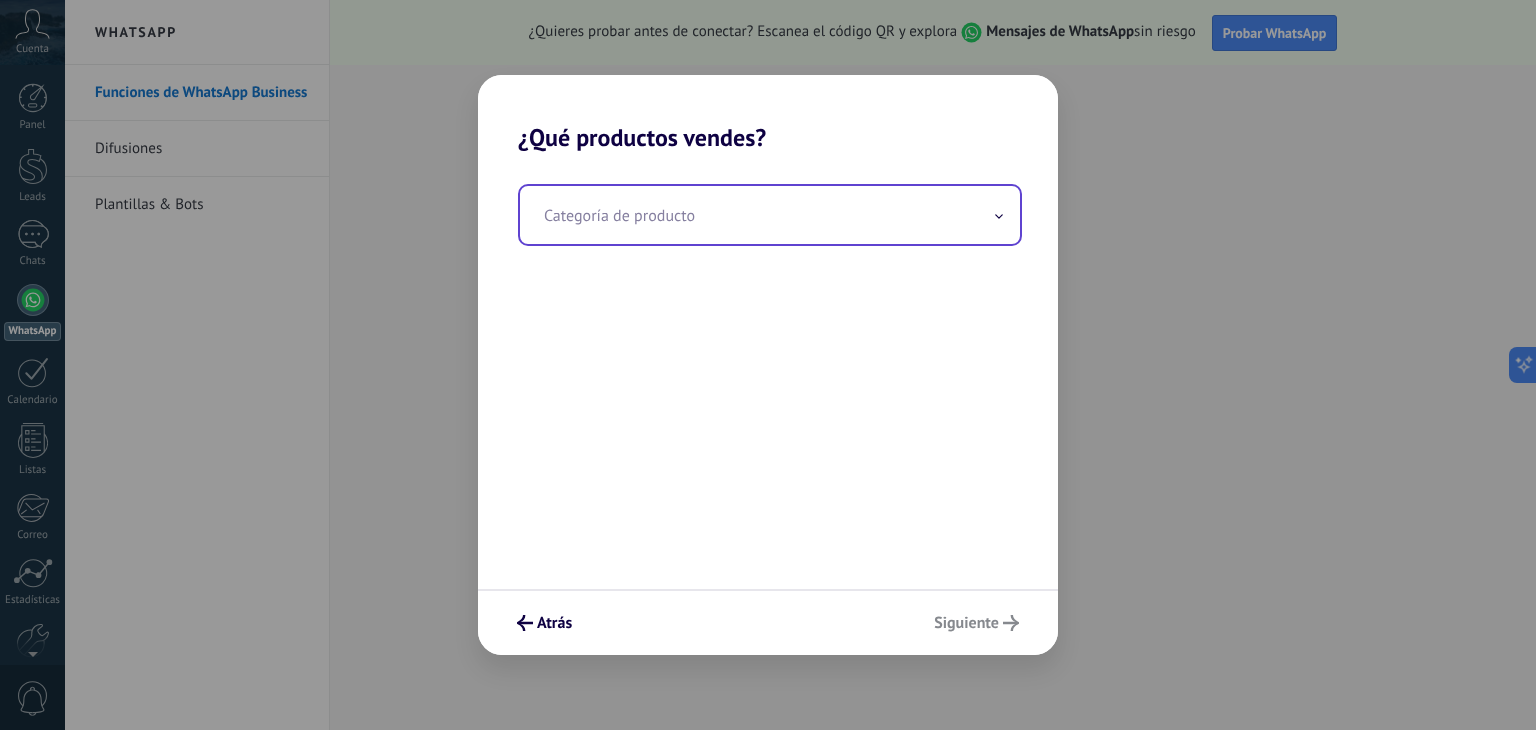 click at bounding box center (770, 215) 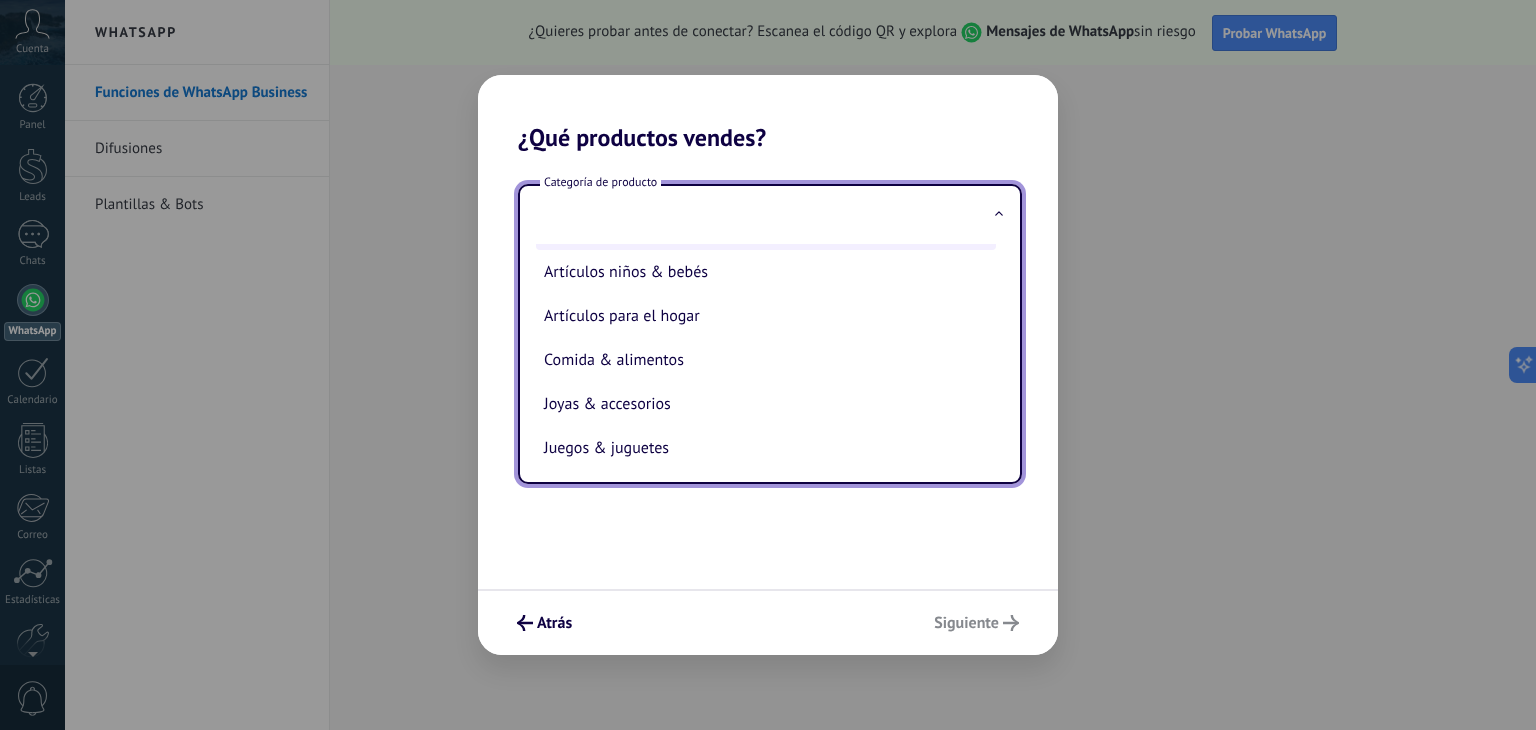 scroll, scrollTop: 0, scrollLeft: 0, axis: both 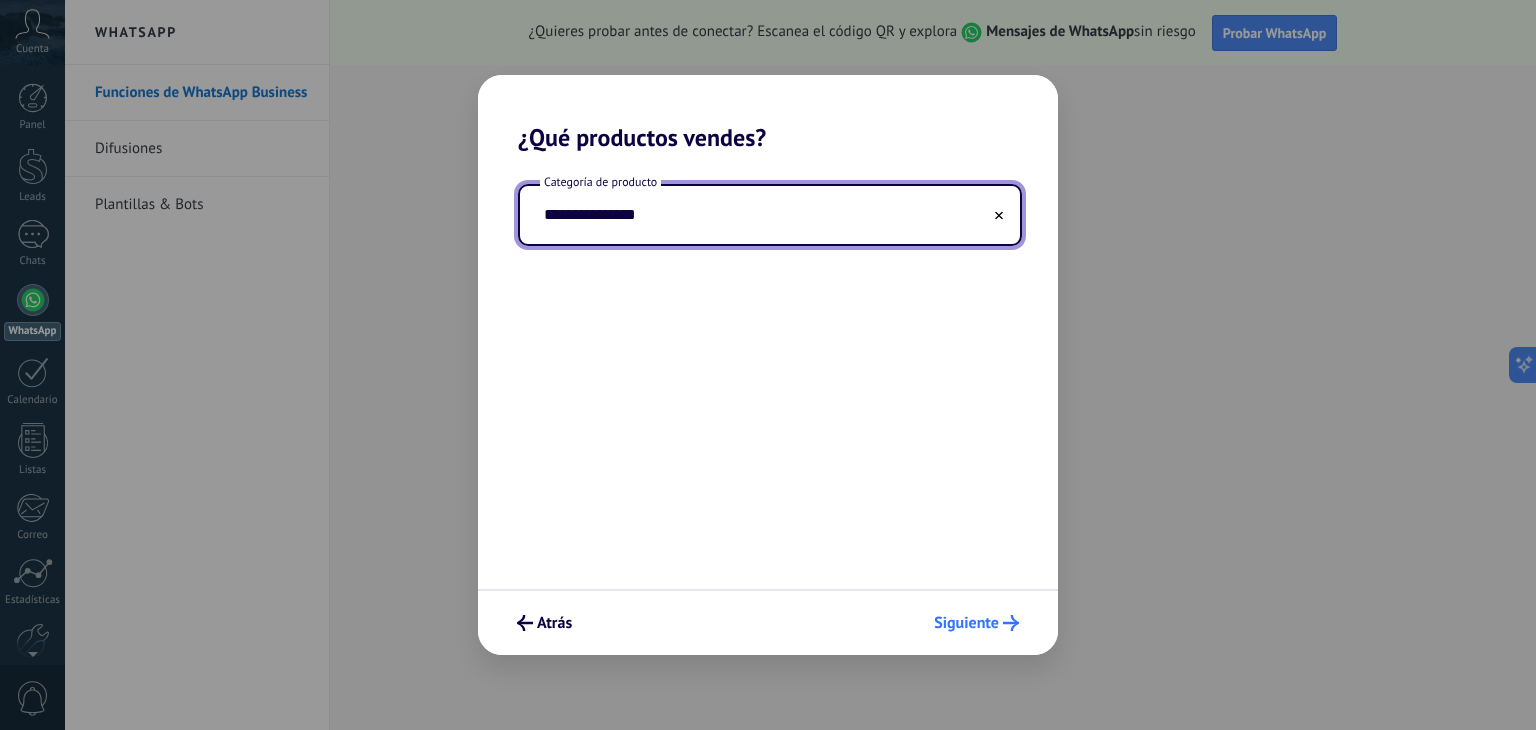 type on "**********" 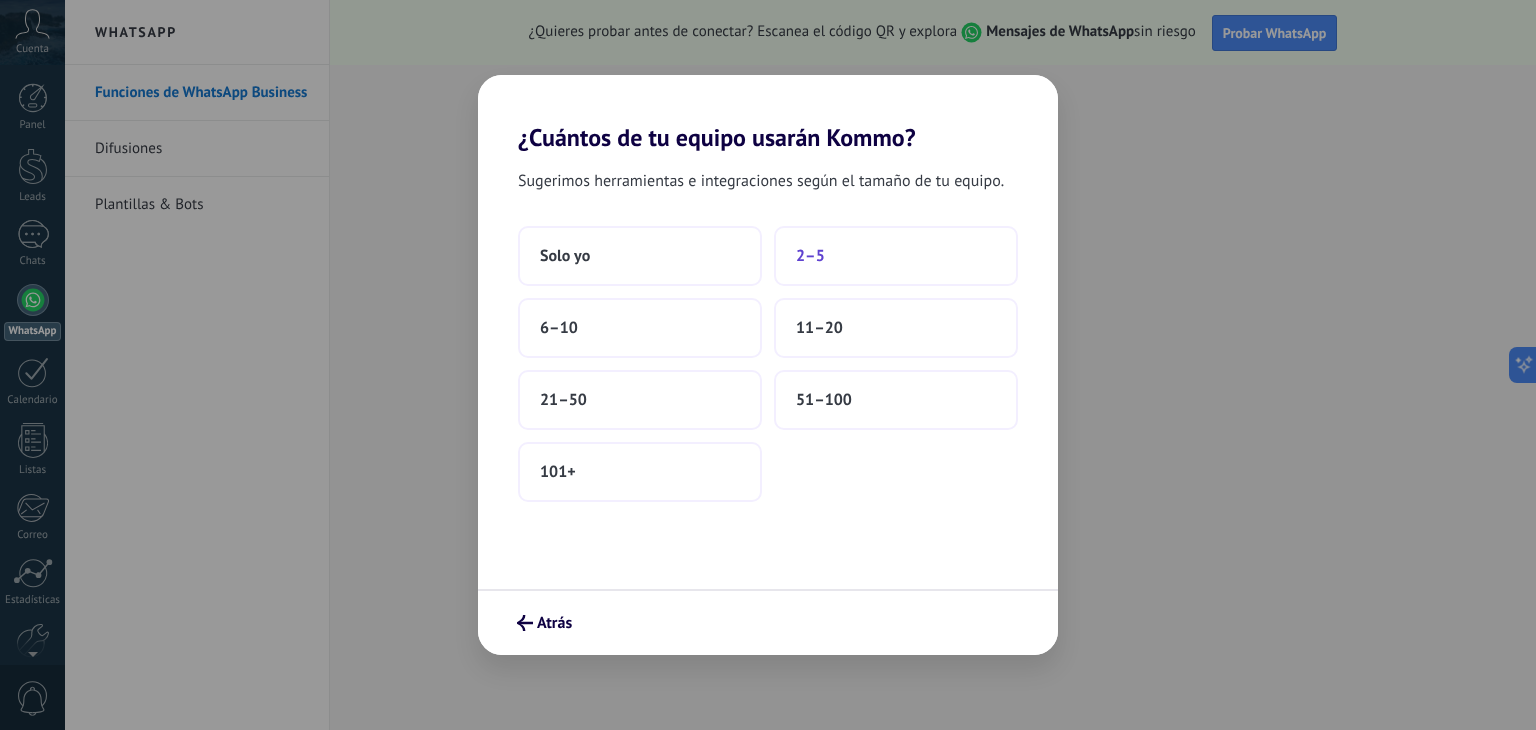 click on "2–5" at bounding box center [565, 256] 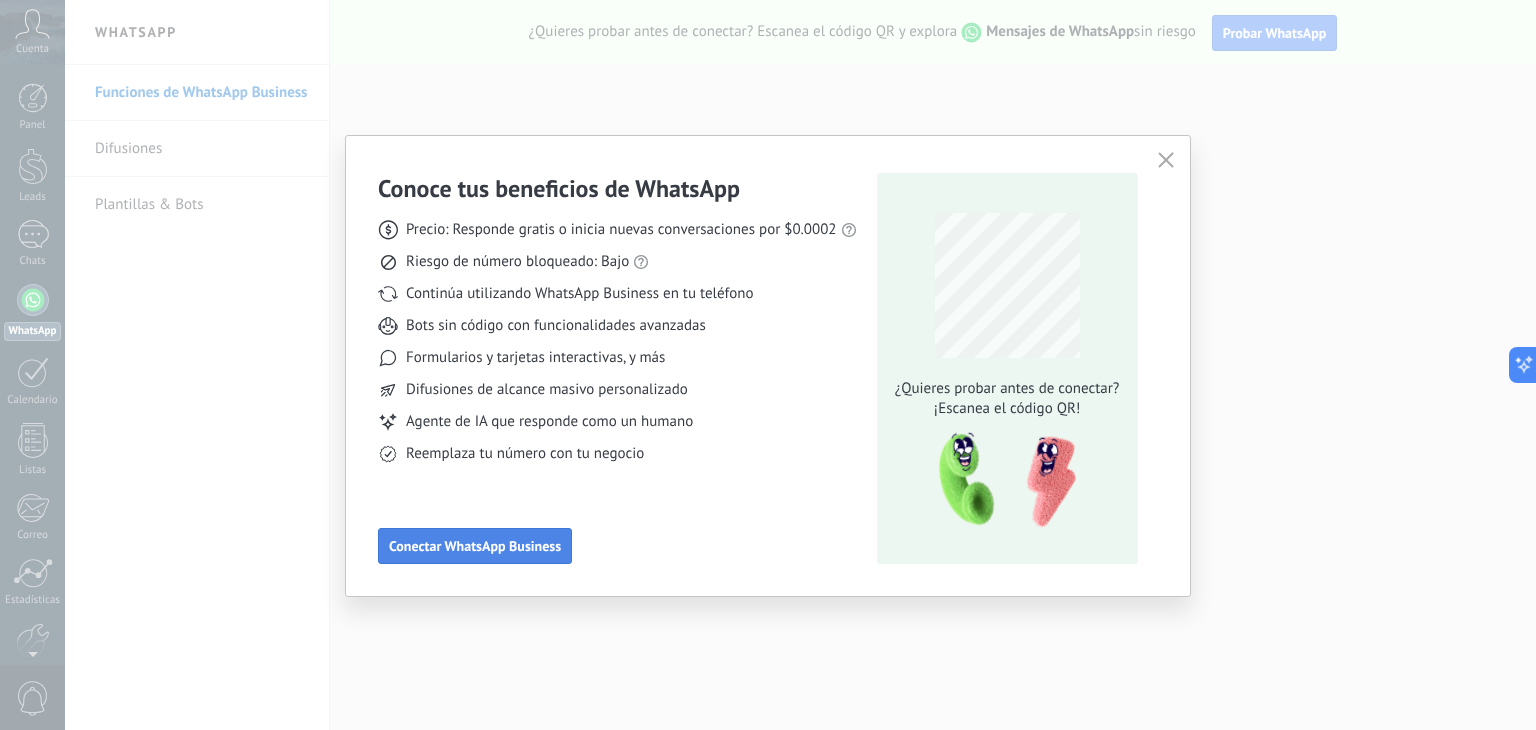 click on "Conectar WhatsApp Business" at bounding box center (475, 546) 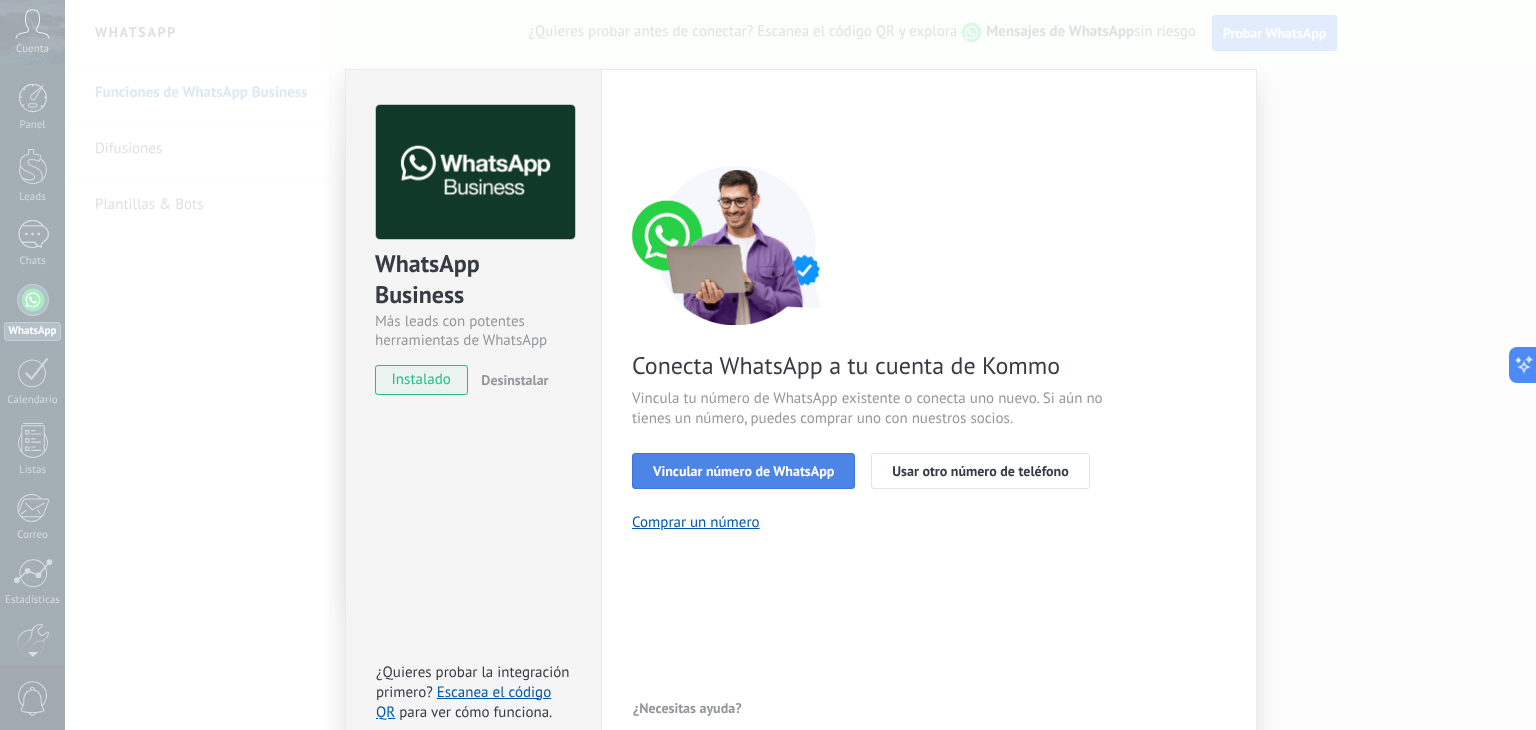 click on "Vincular número de WhatsApp" at bounding box center (743, 471) 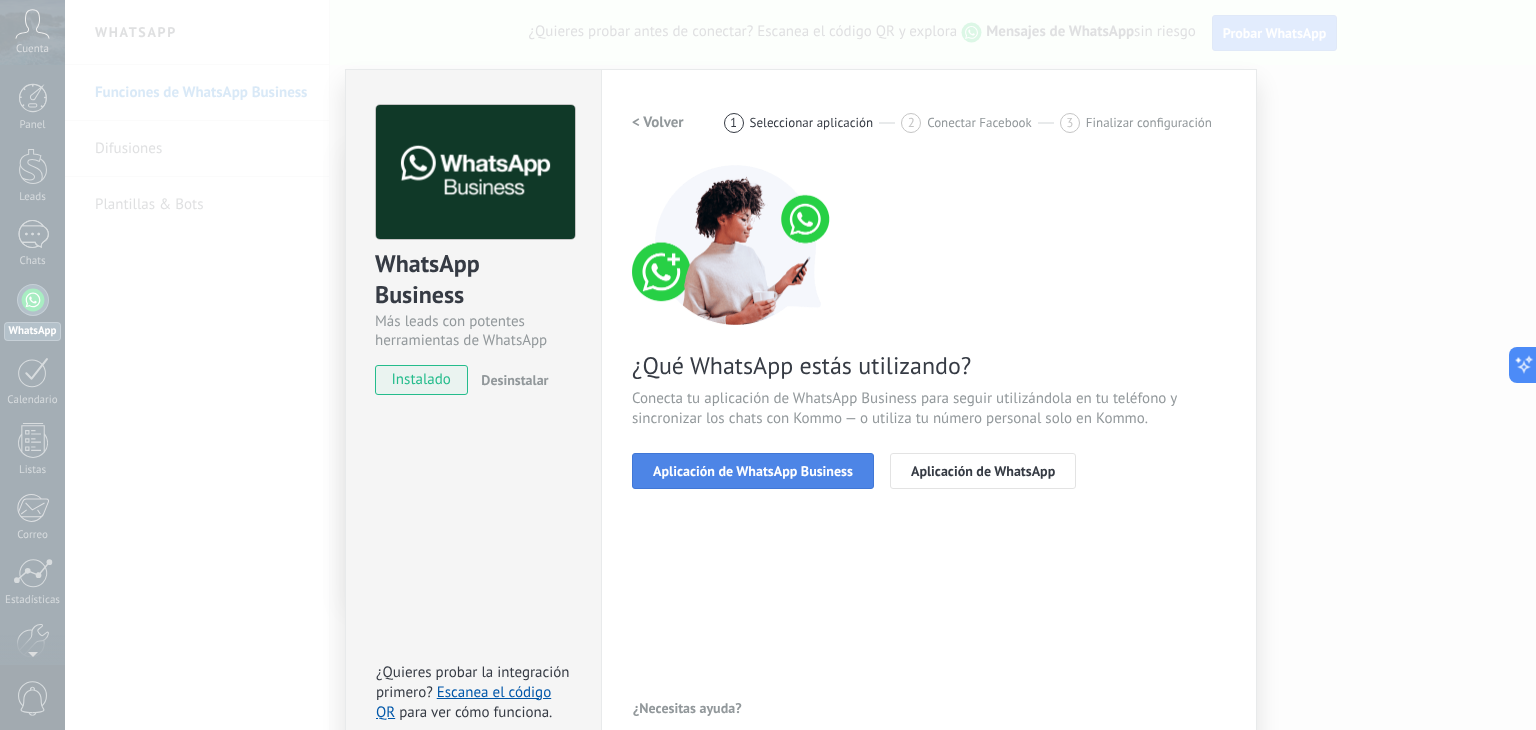 click on "Aplicación de WhatsApp Business" at bounding box center (753, 471) 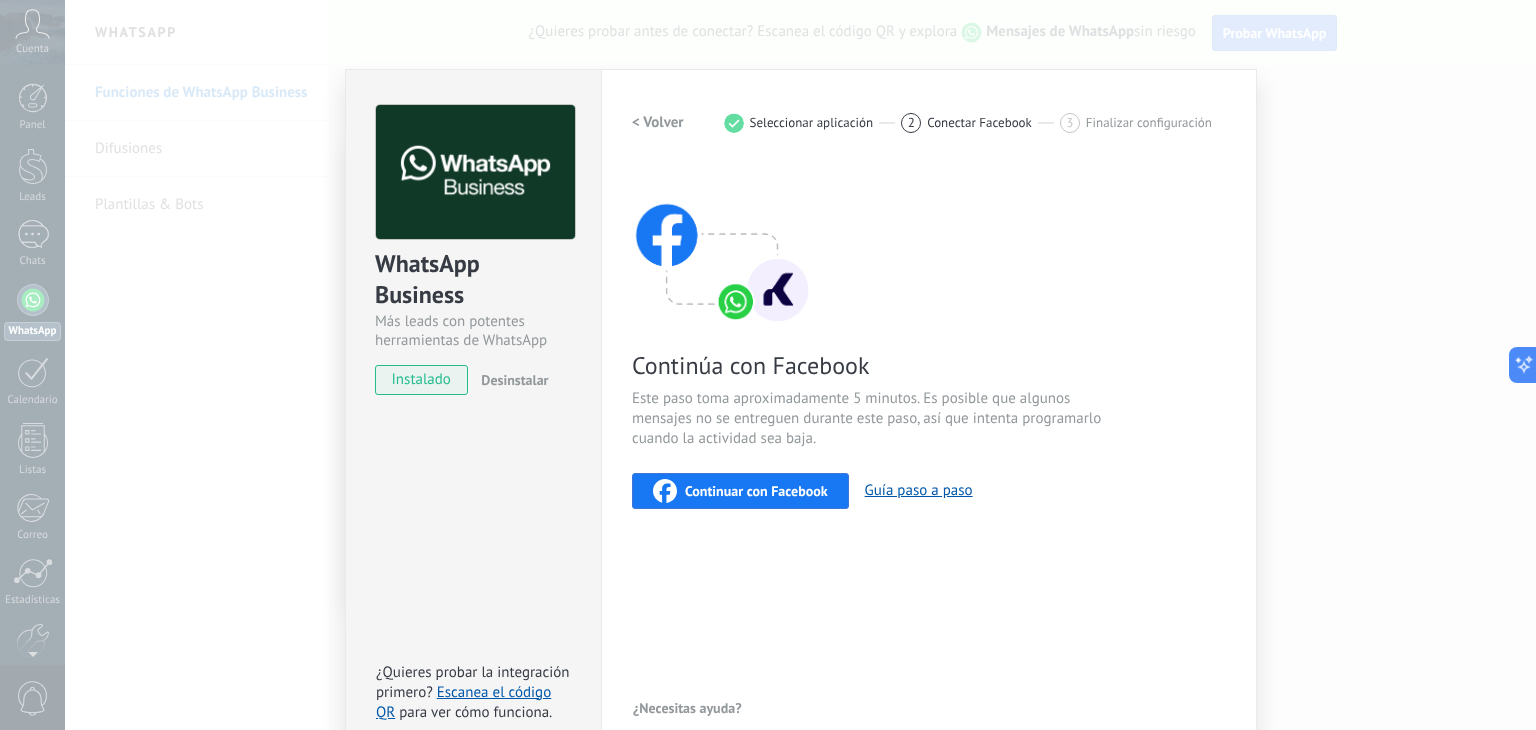 click on "Continuar con Facebook" at bounding box center (756, 491) 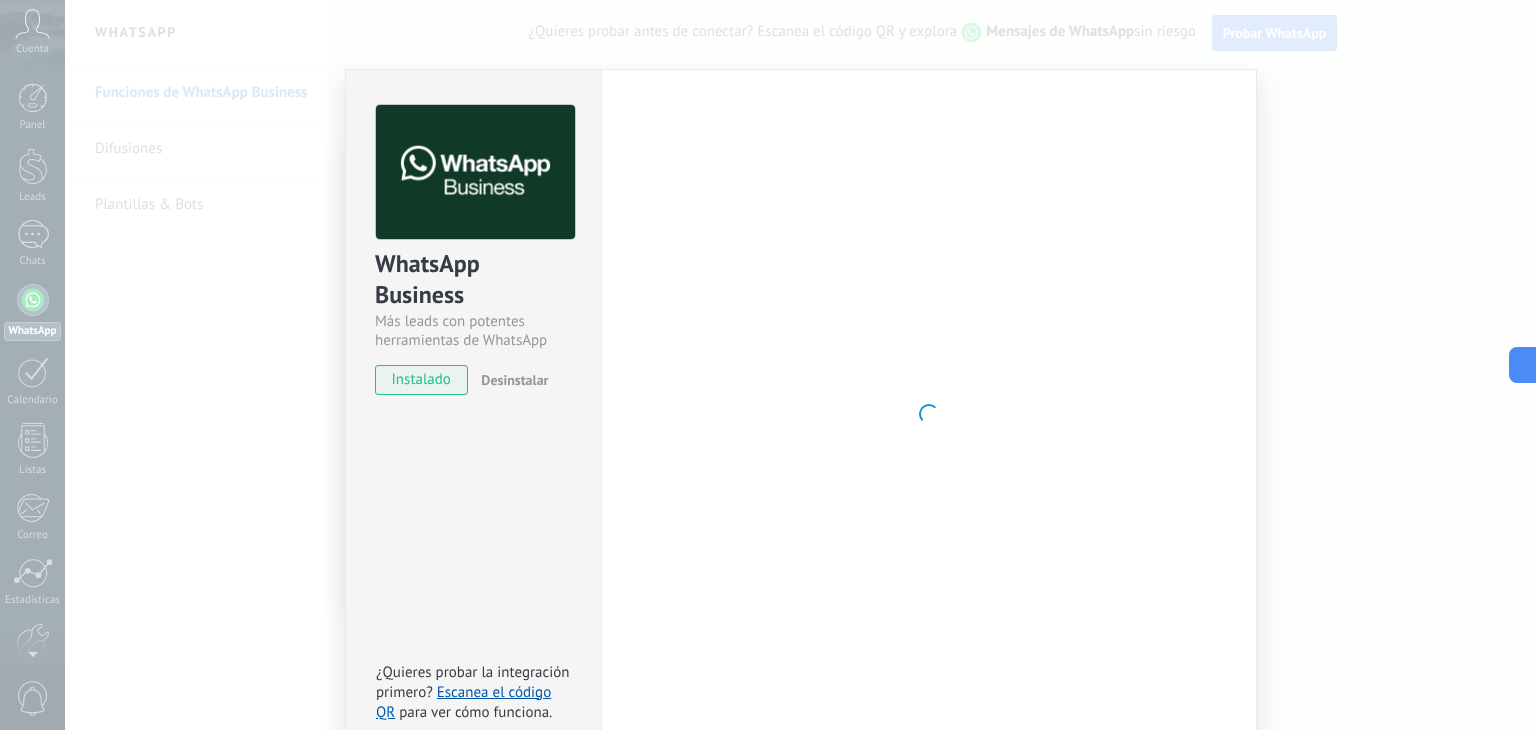 scroll, scrollTop: 28, scrollLeft: 0, axis: vertical 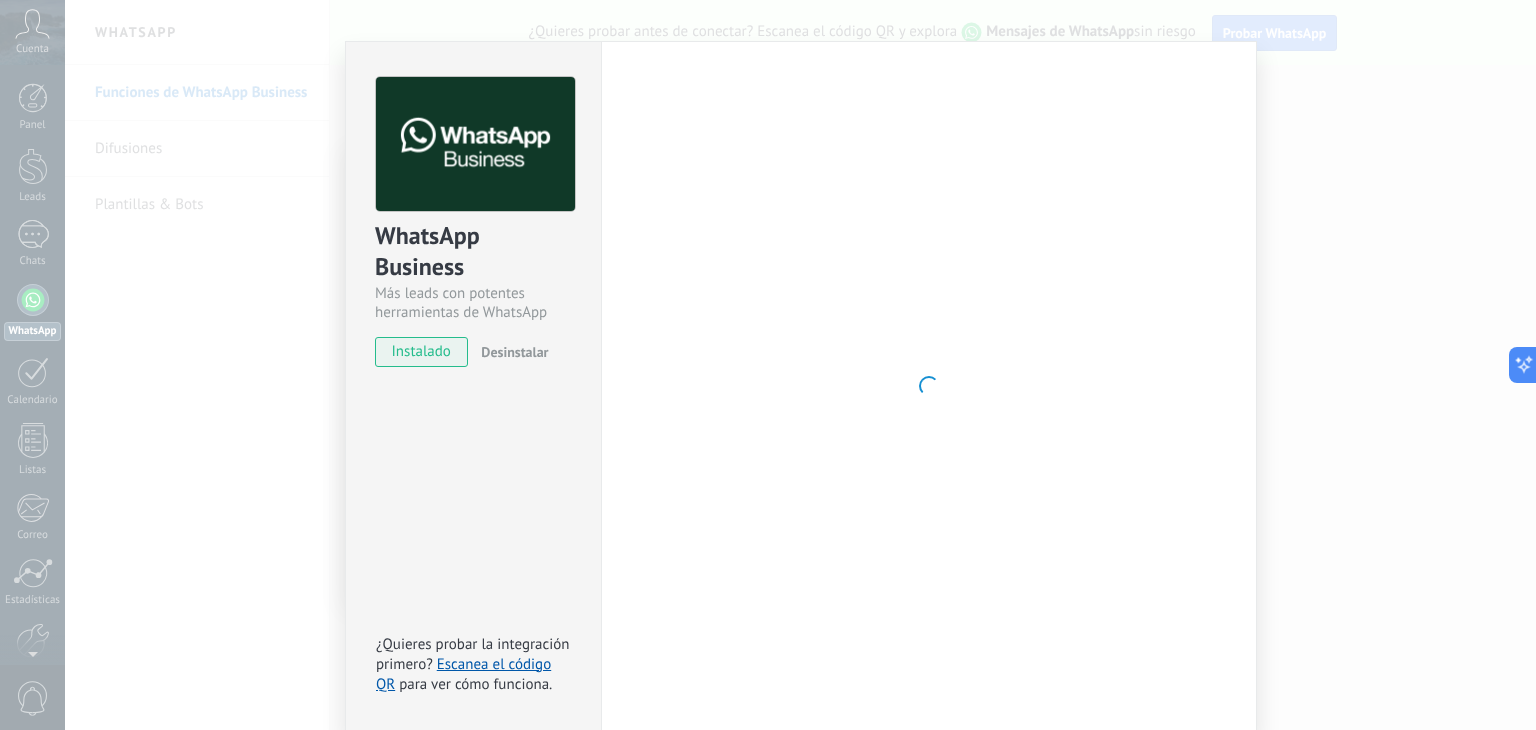 click at bounding box center [929, 386] 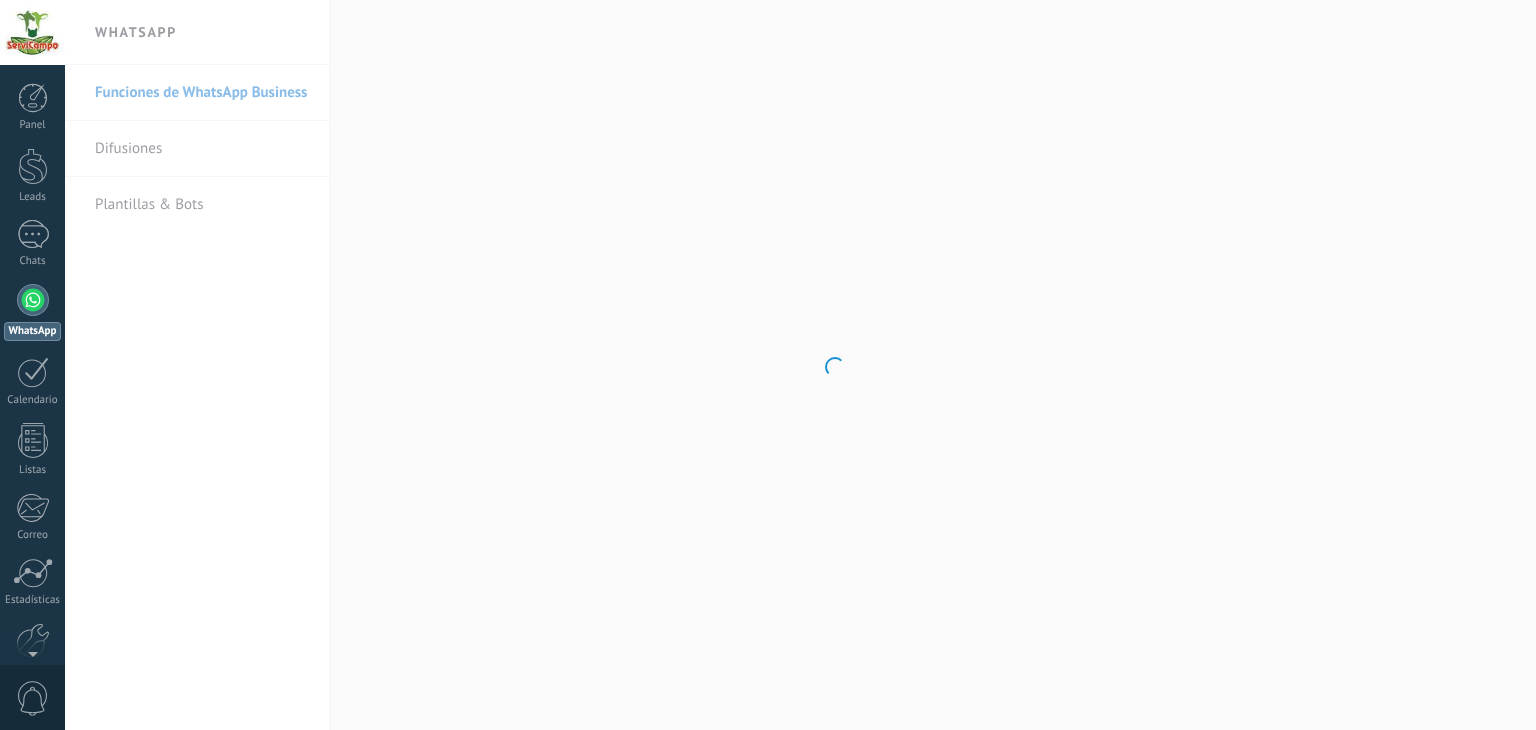 scroll, scrollTop: 0, scrollLeft: 0, axis: both 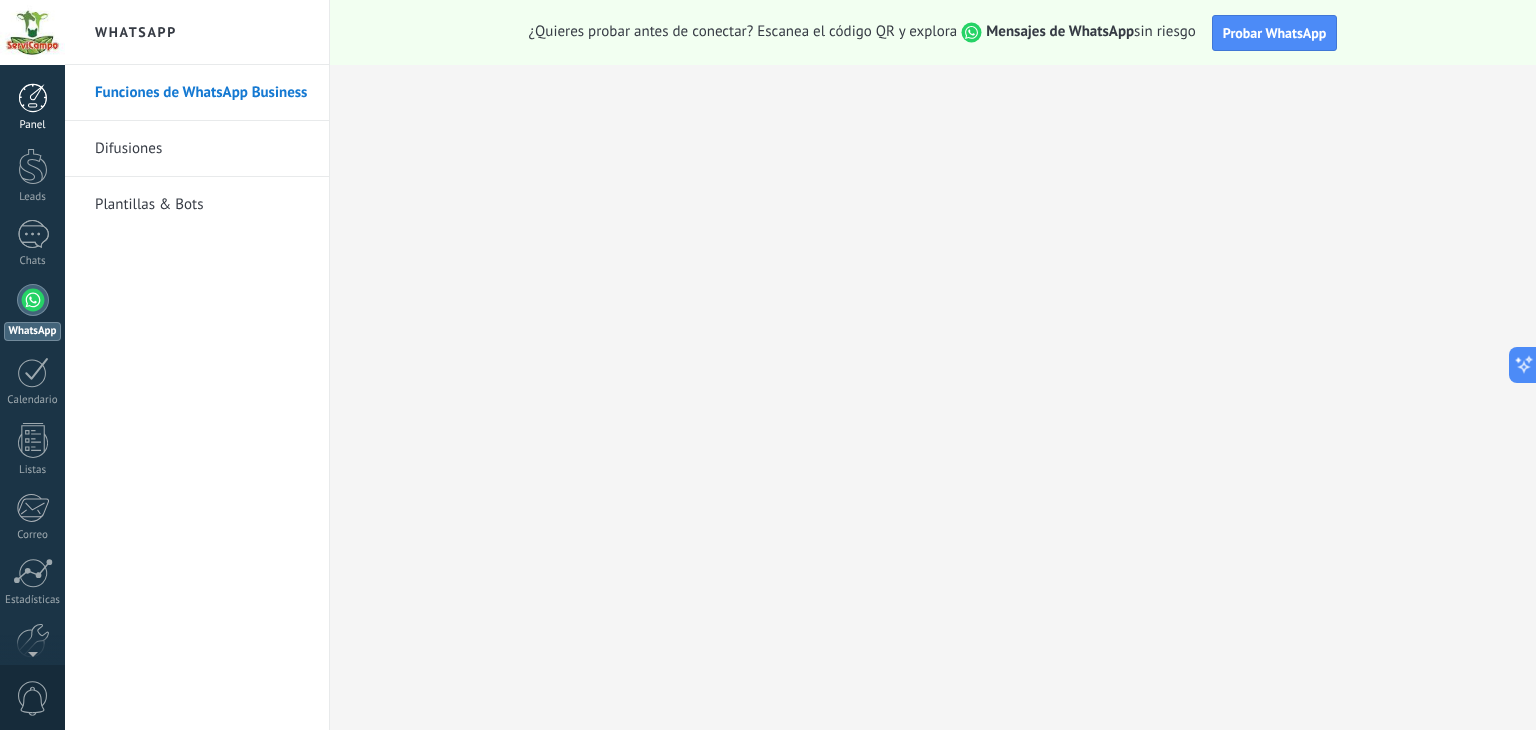click on "Panel" at bounding box center (32, 107) 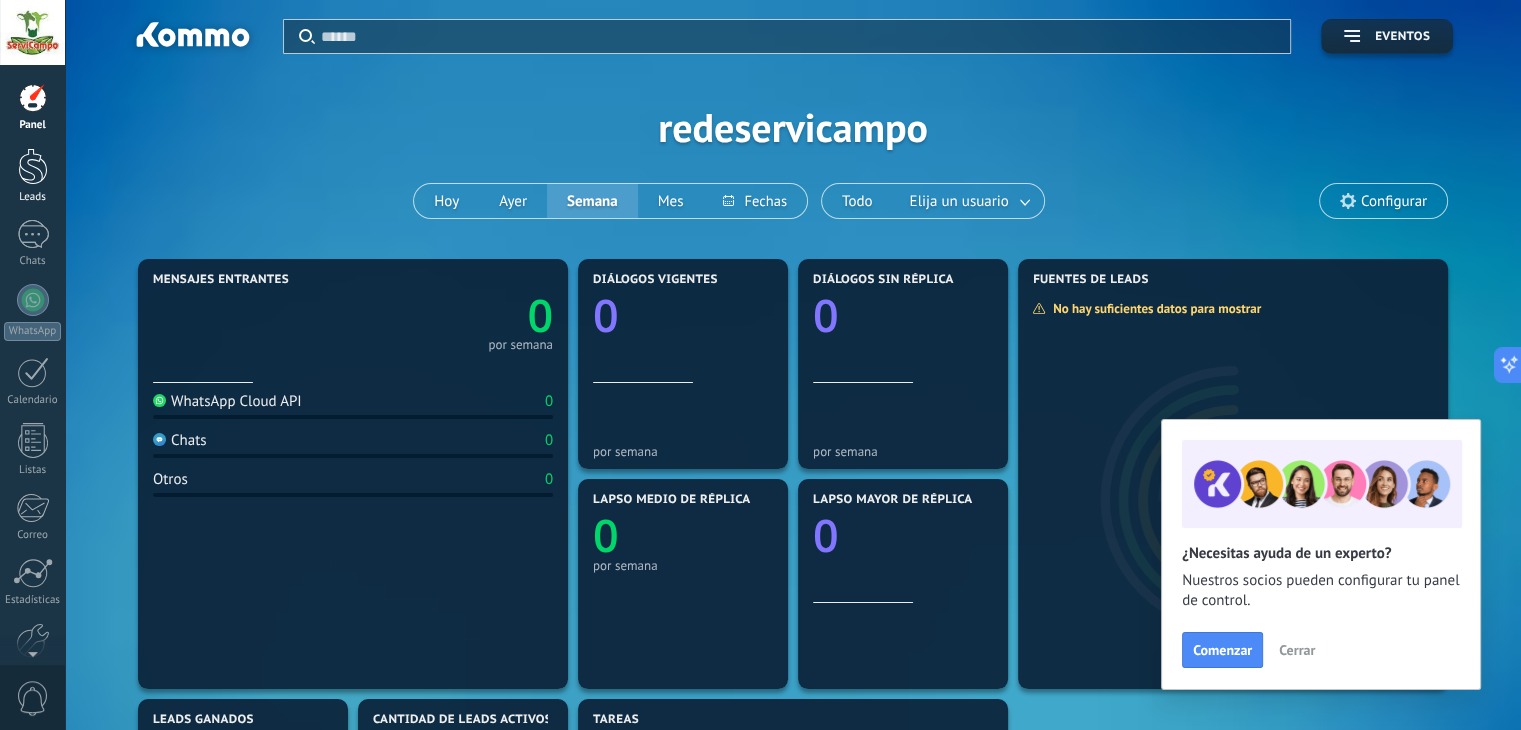click at bounding box center [33, 166] 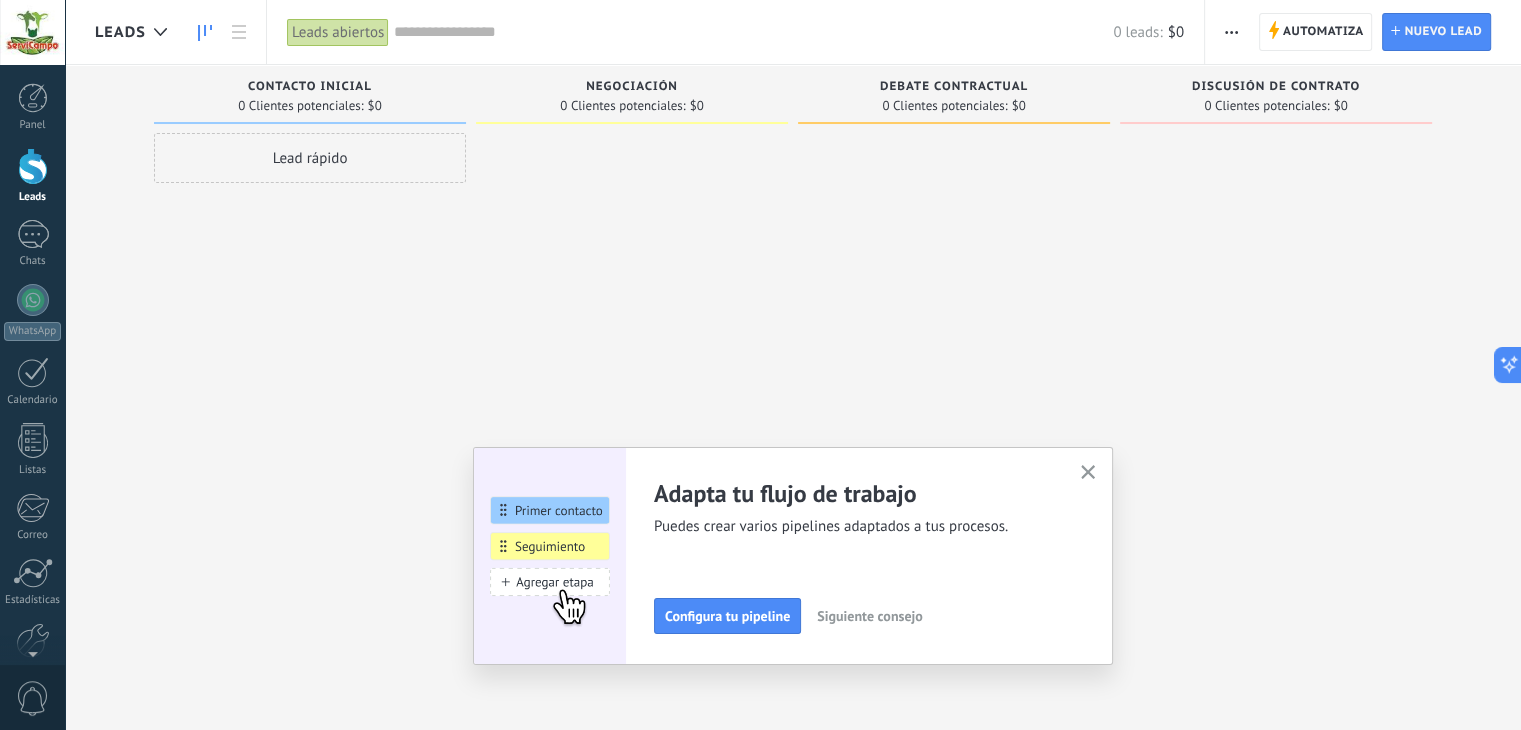 click at bounding box center (1088, 472) 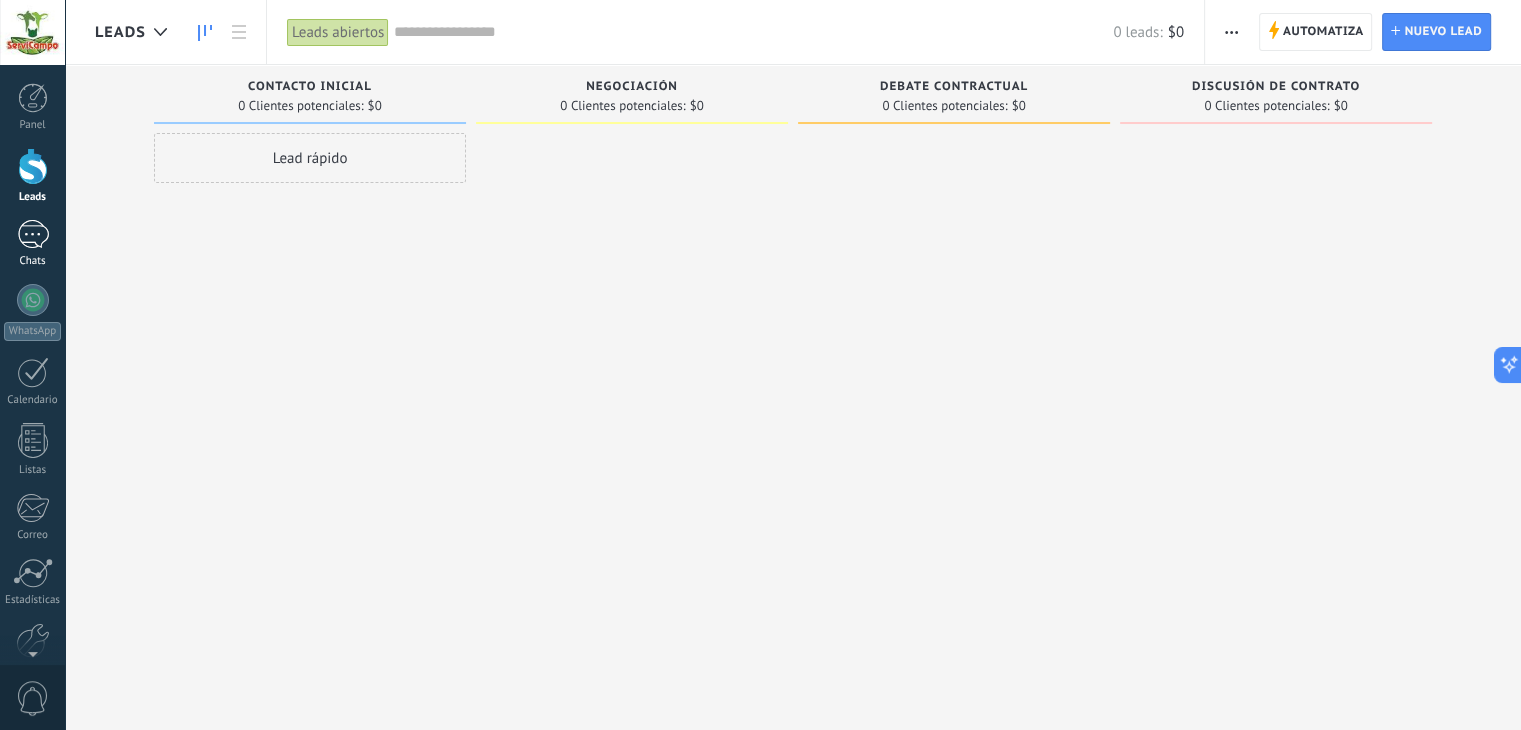 click at bounding box center [33, 234] 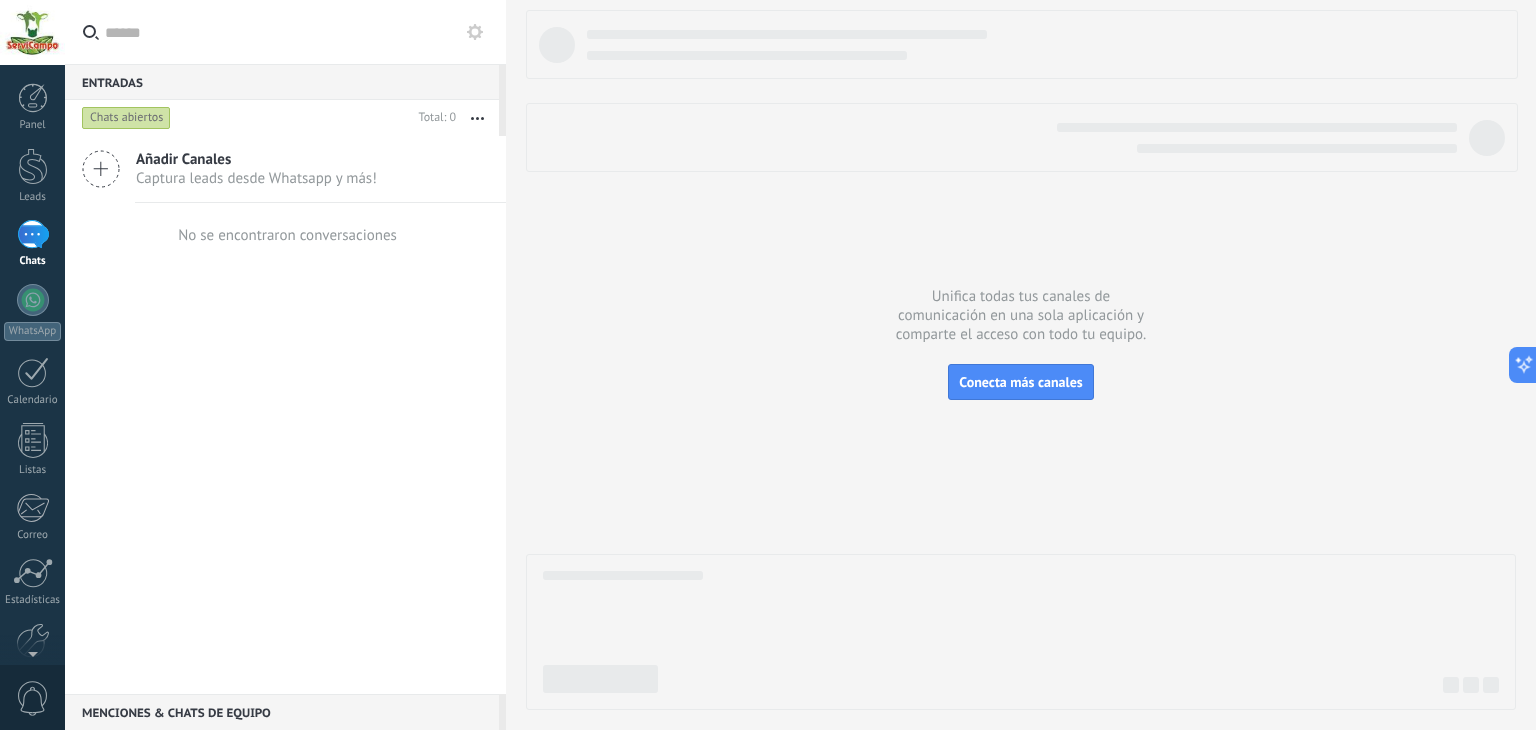 click on "Captura leads desde Whatsapp y más!" at bounding box center [256, 178] 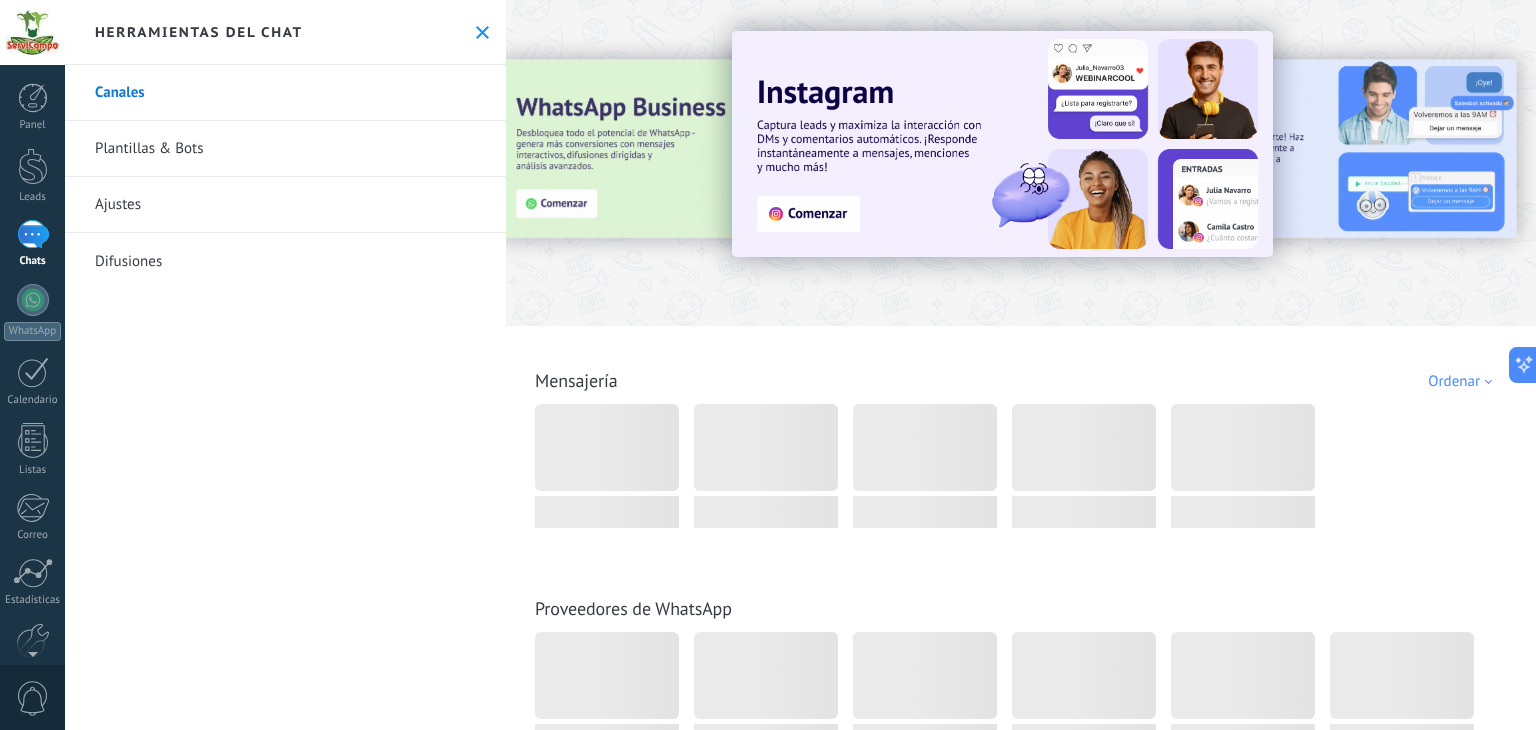 click on "Plantillas & Bots" at bounding box center (285, 149) 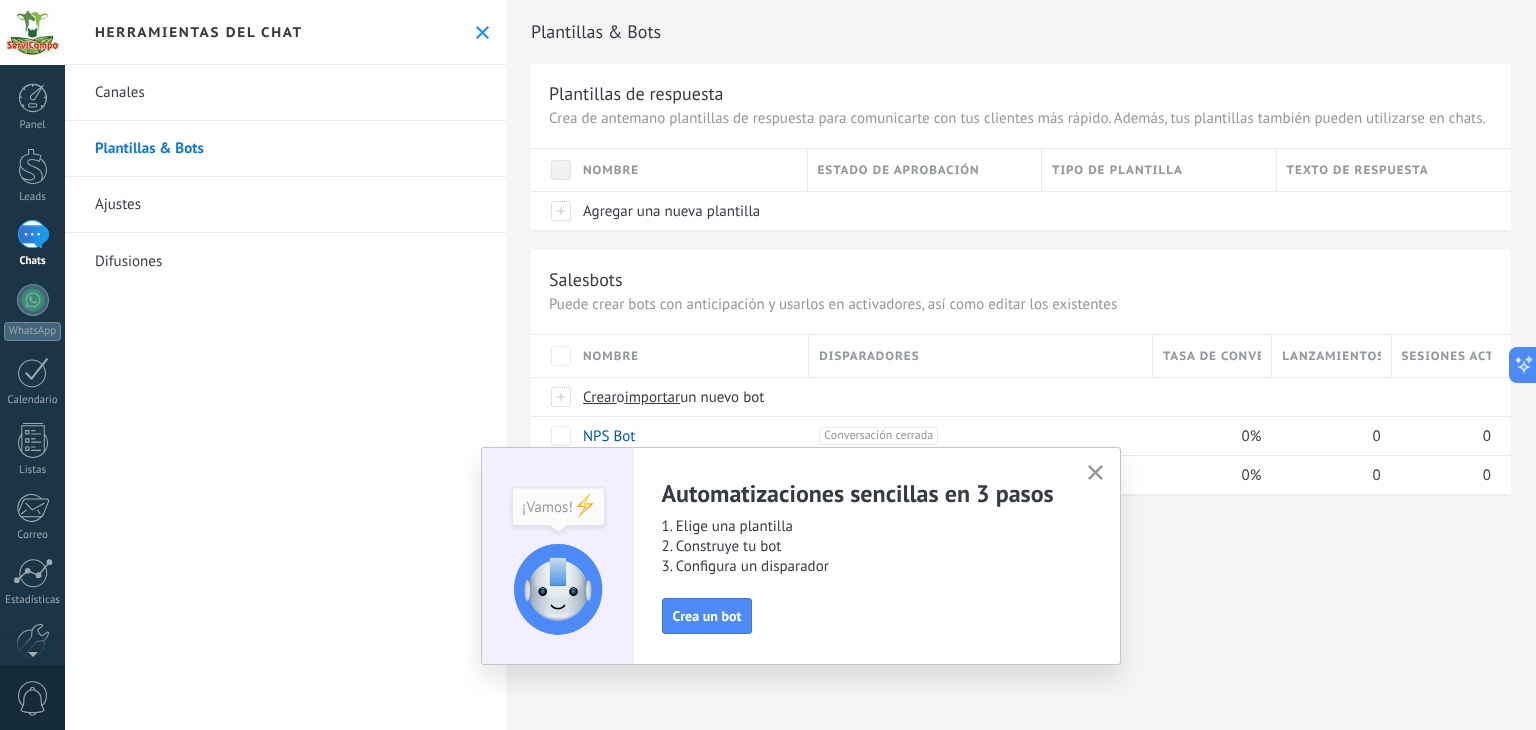 click at bounding box center (1095, 473) 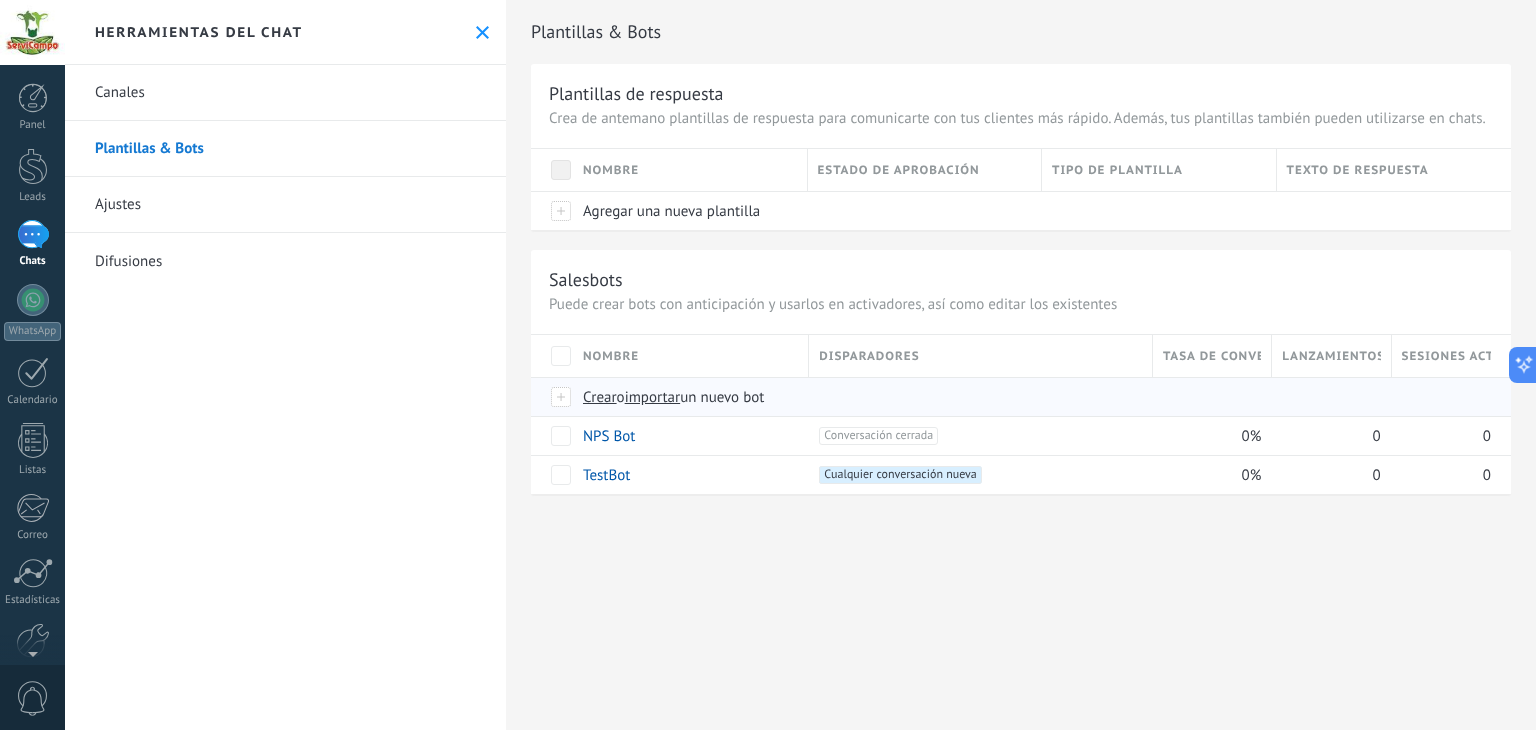 click on "Crear" at bounding box center [600, 397] 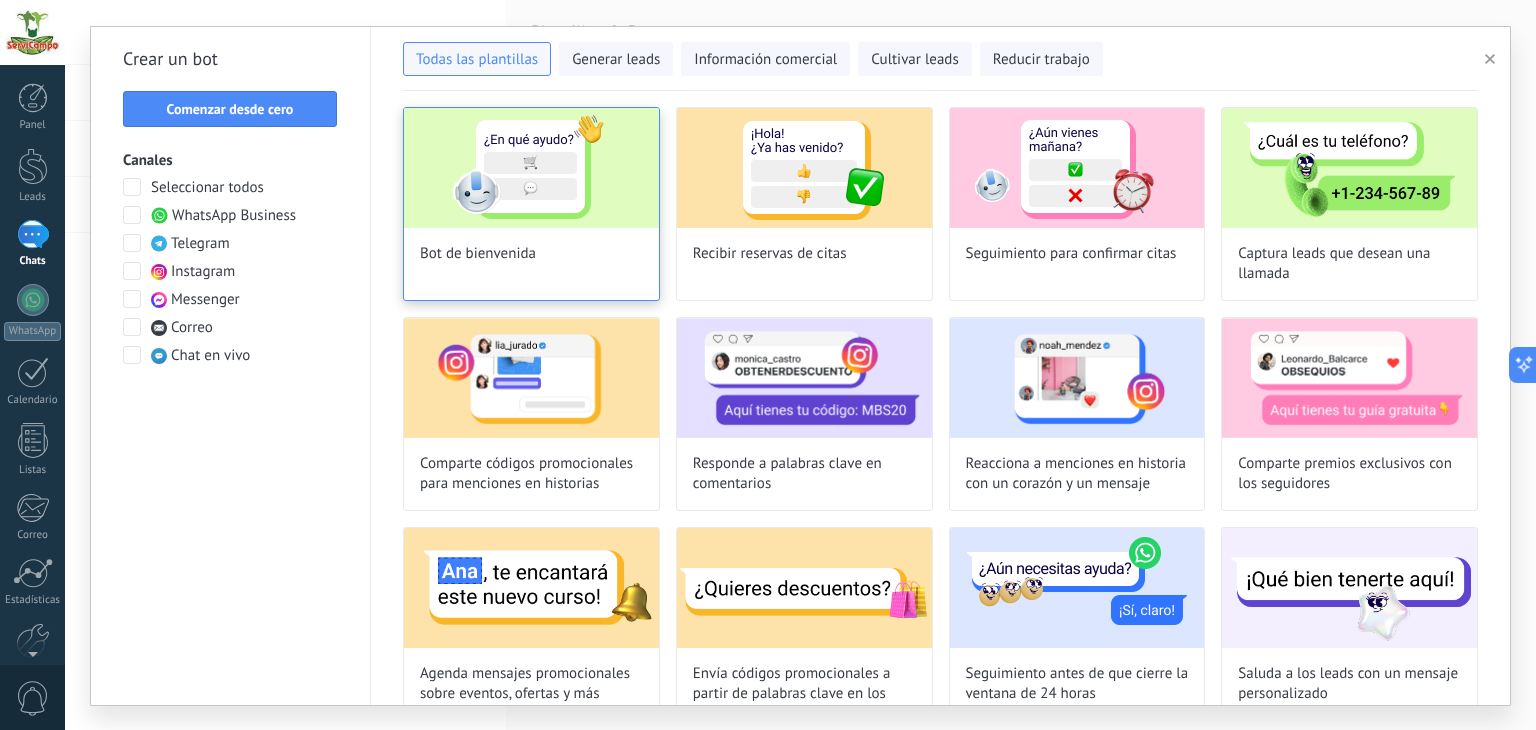 click on "Bot de bienvenida" at bounding box center (531, 204) 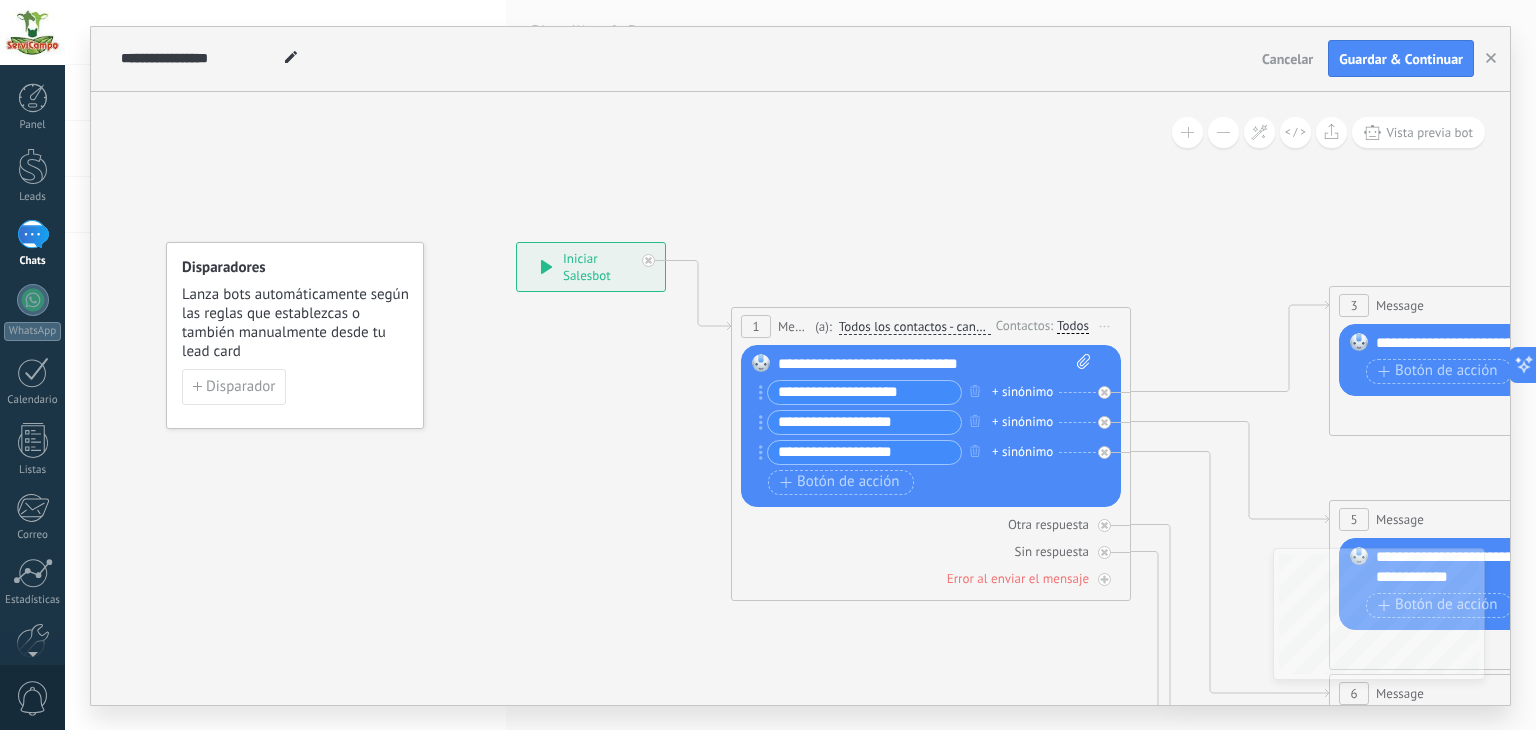click on "**********" at bounding box center [864, 392] 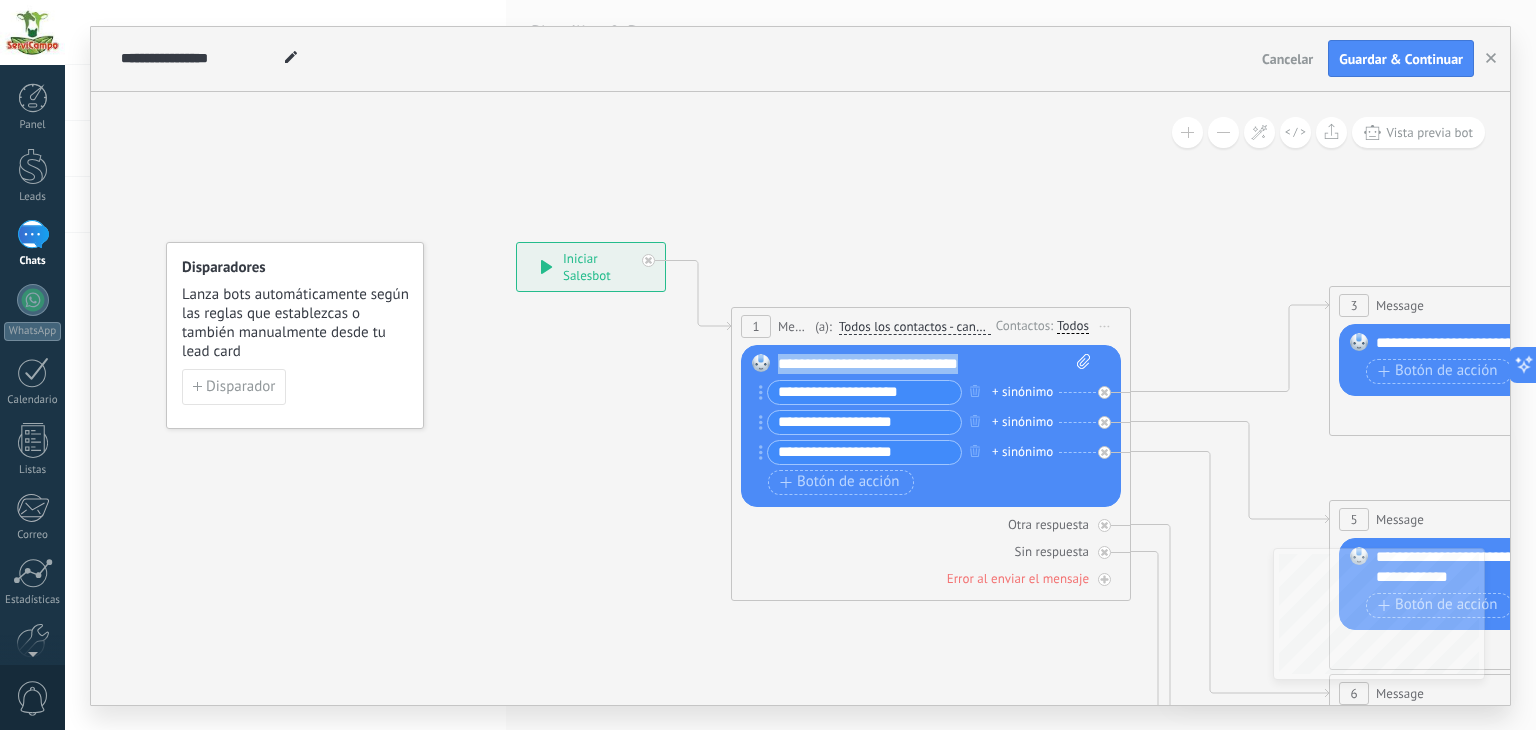 drag, startPoint x: 1028, startPoint y: 368, endPoint x: 758, endPoint y: 360, distance: 270.1185 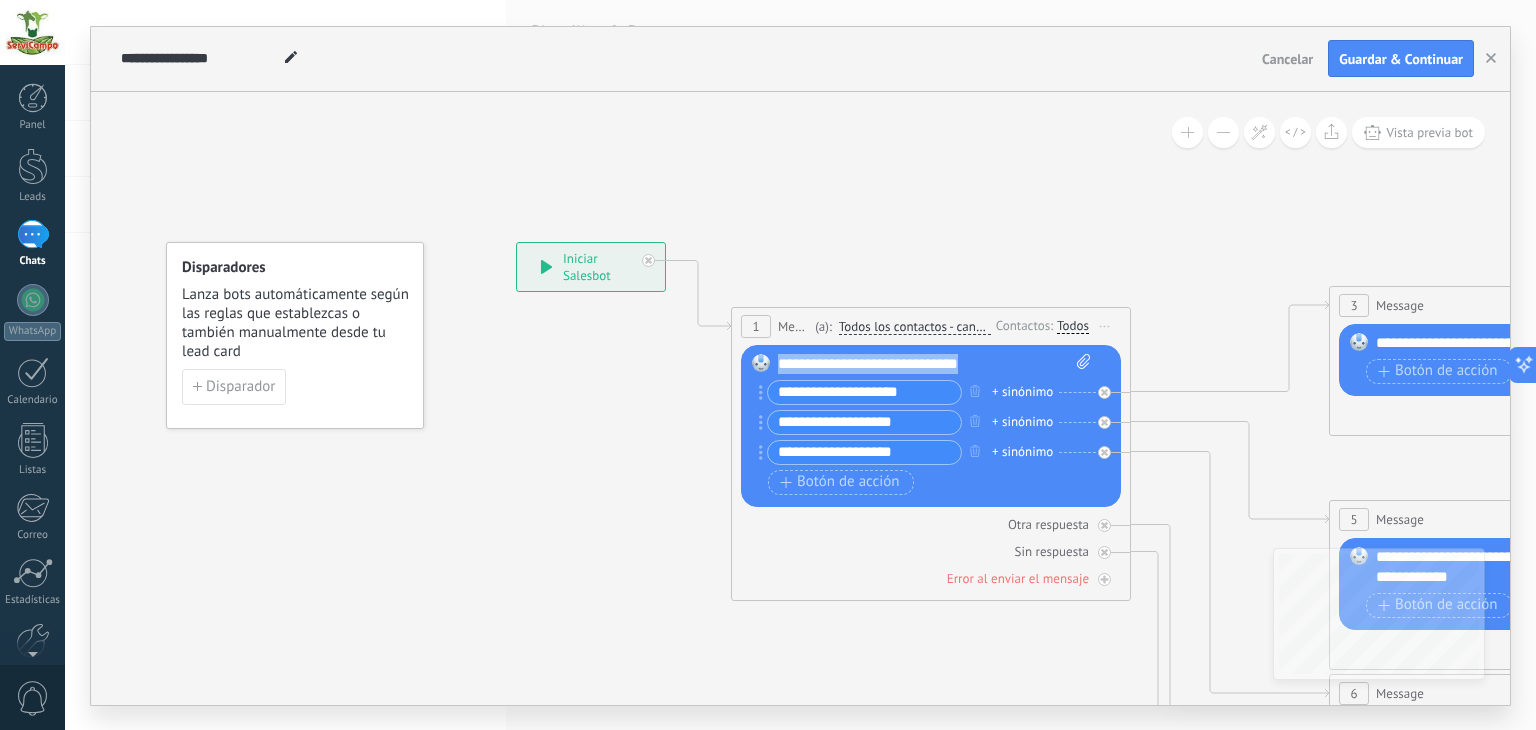 paste 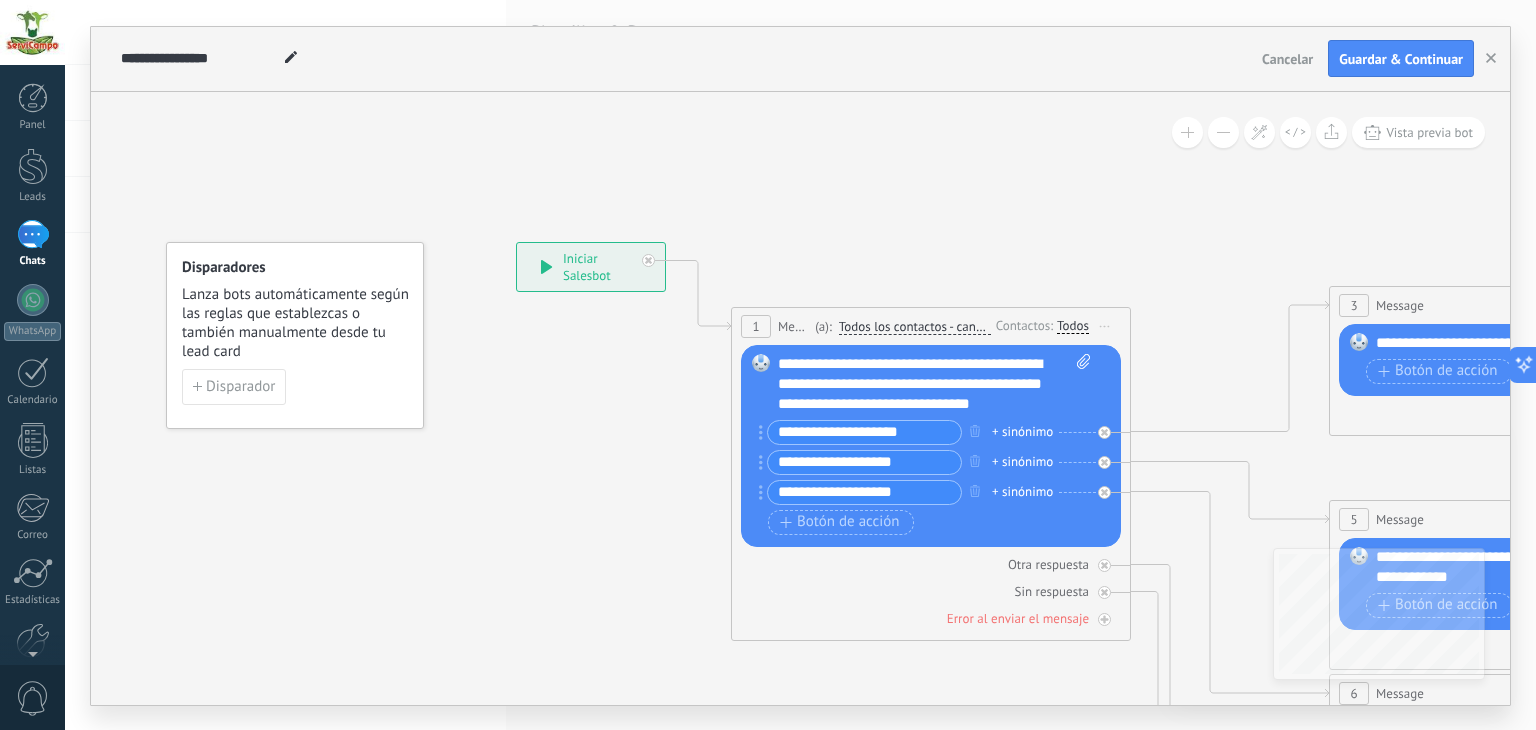 drag, startPoint x: 920, startPoint y: 427, endPoint x: 690, endPoint y: 424, distance: 230.01956 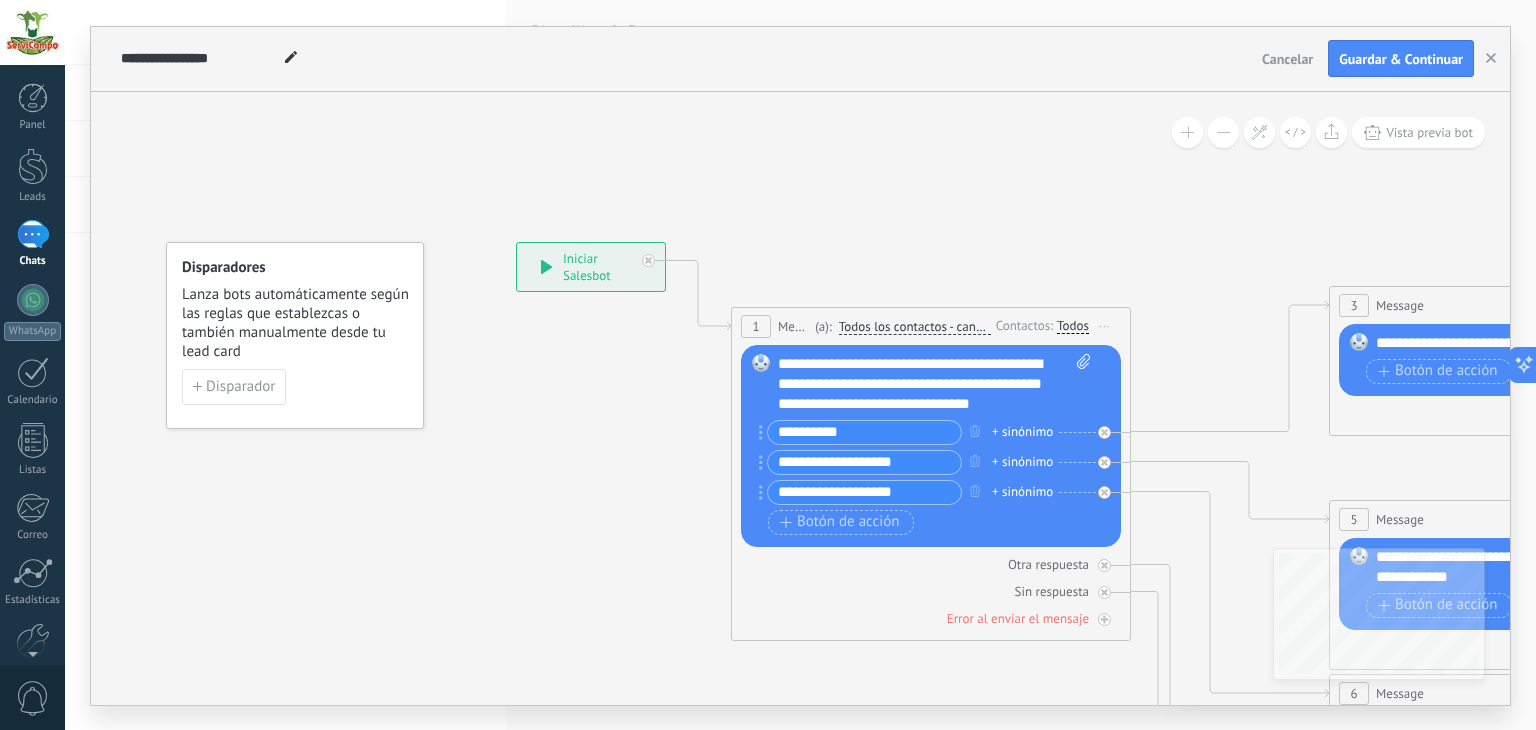 type on "**********" 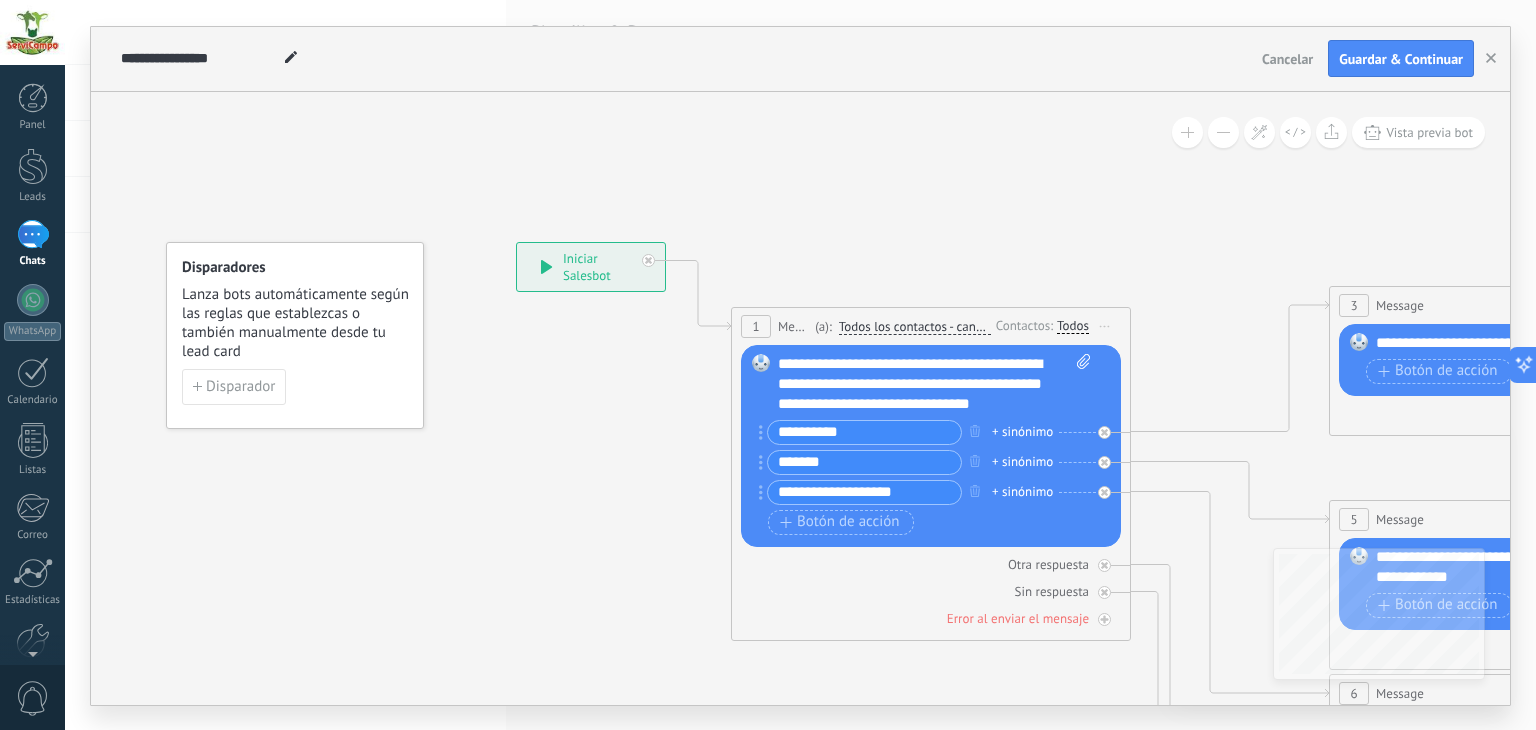 type on "*******" 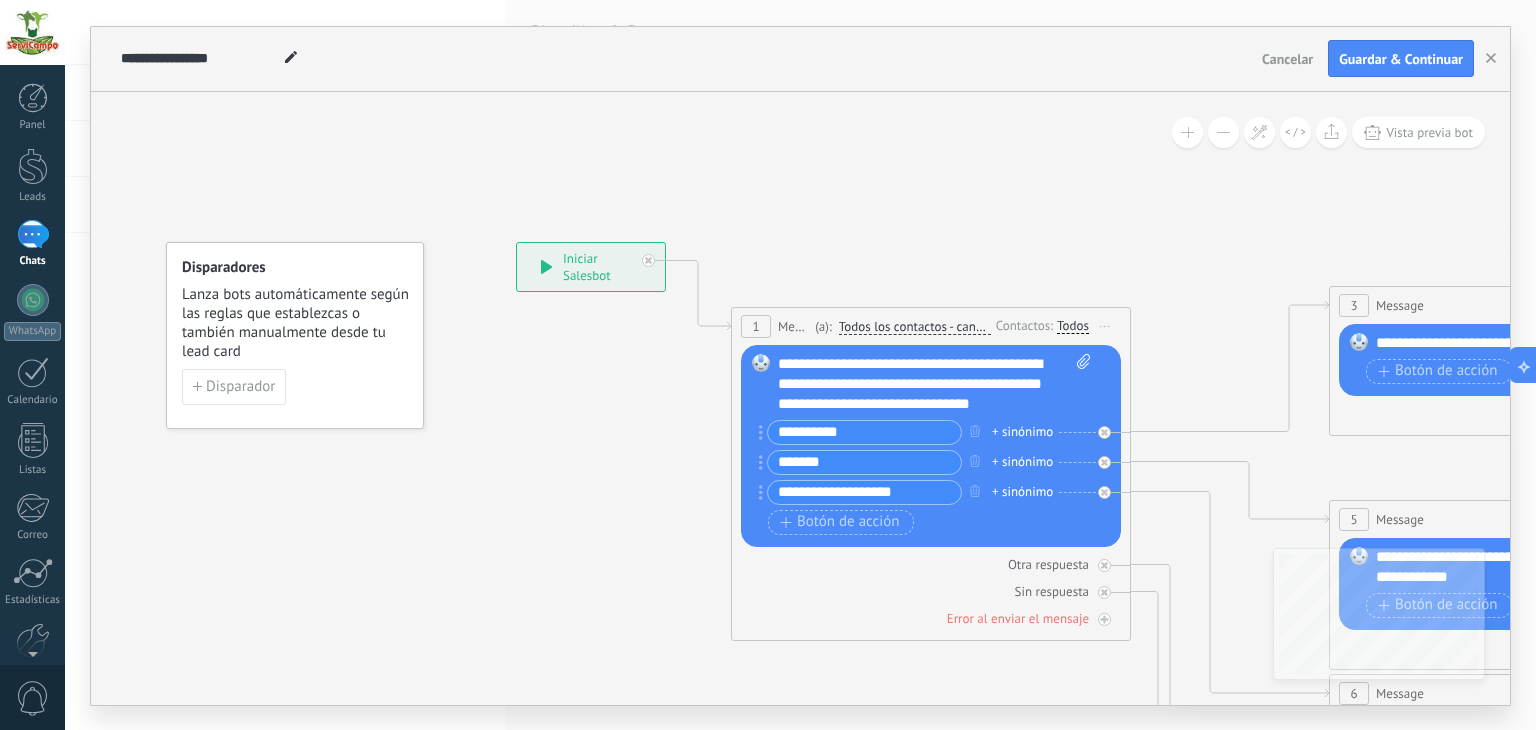 drag, startPoint x: 925, startPoint y: 489, endPoint x: 753, endPoint y: 487, distance: 172.01163 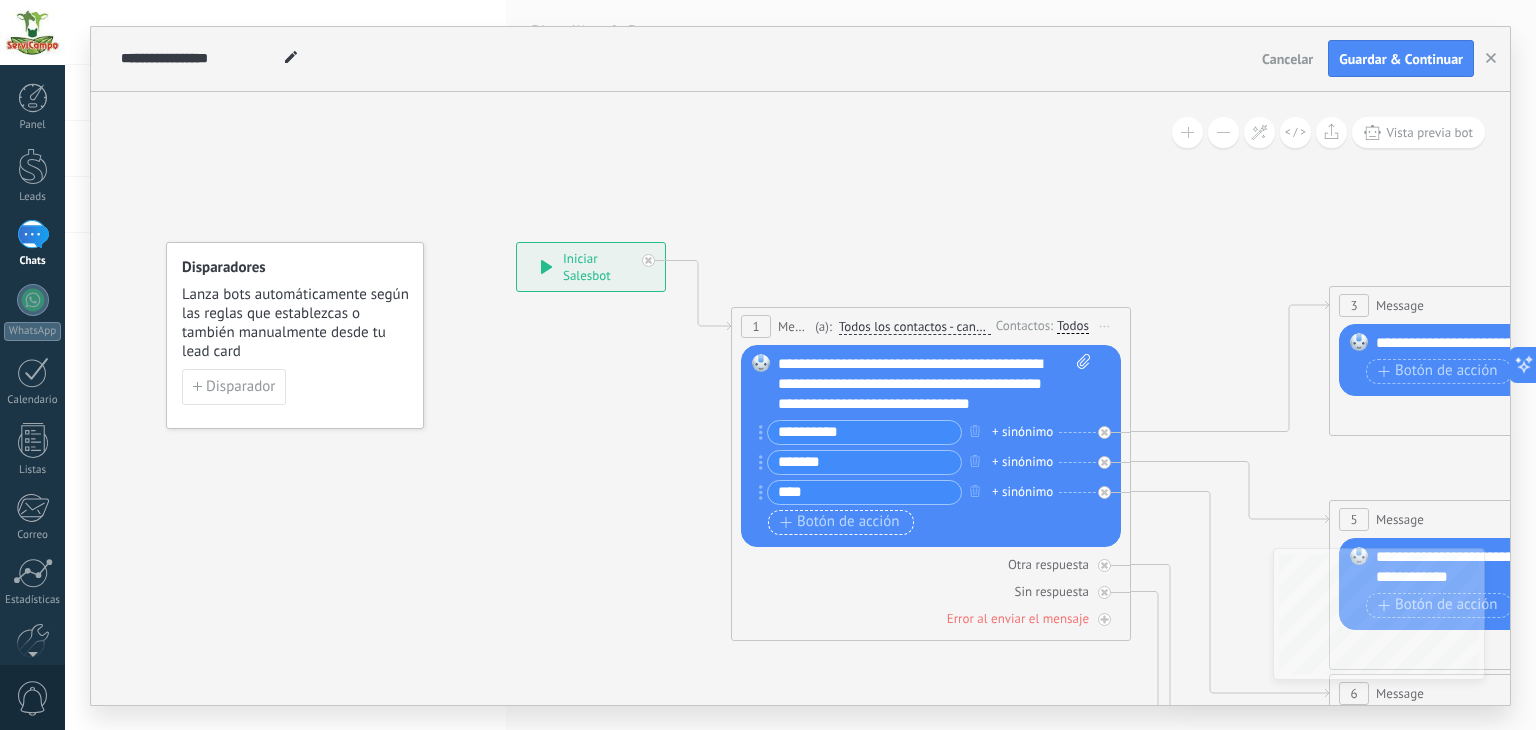type on "****" 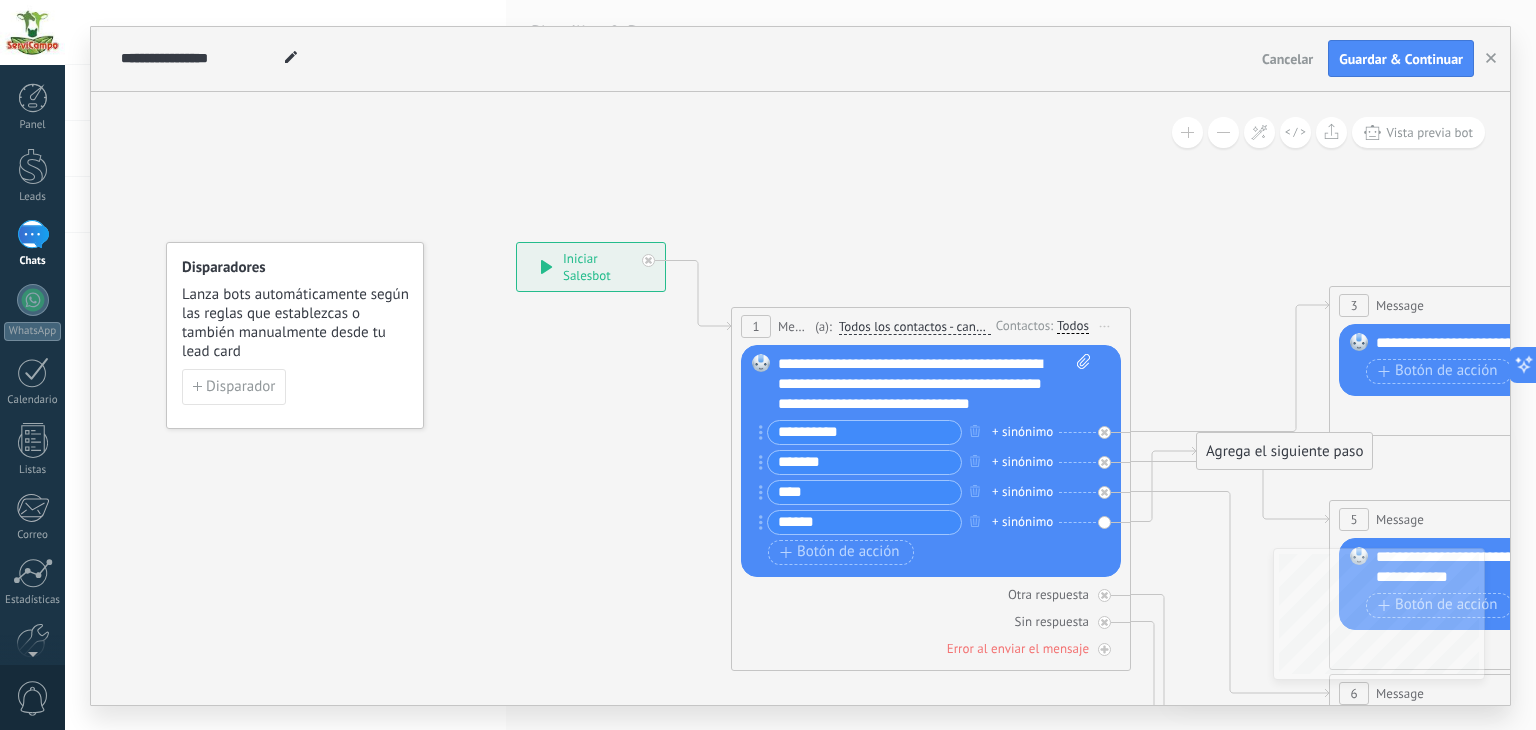 type on "******" 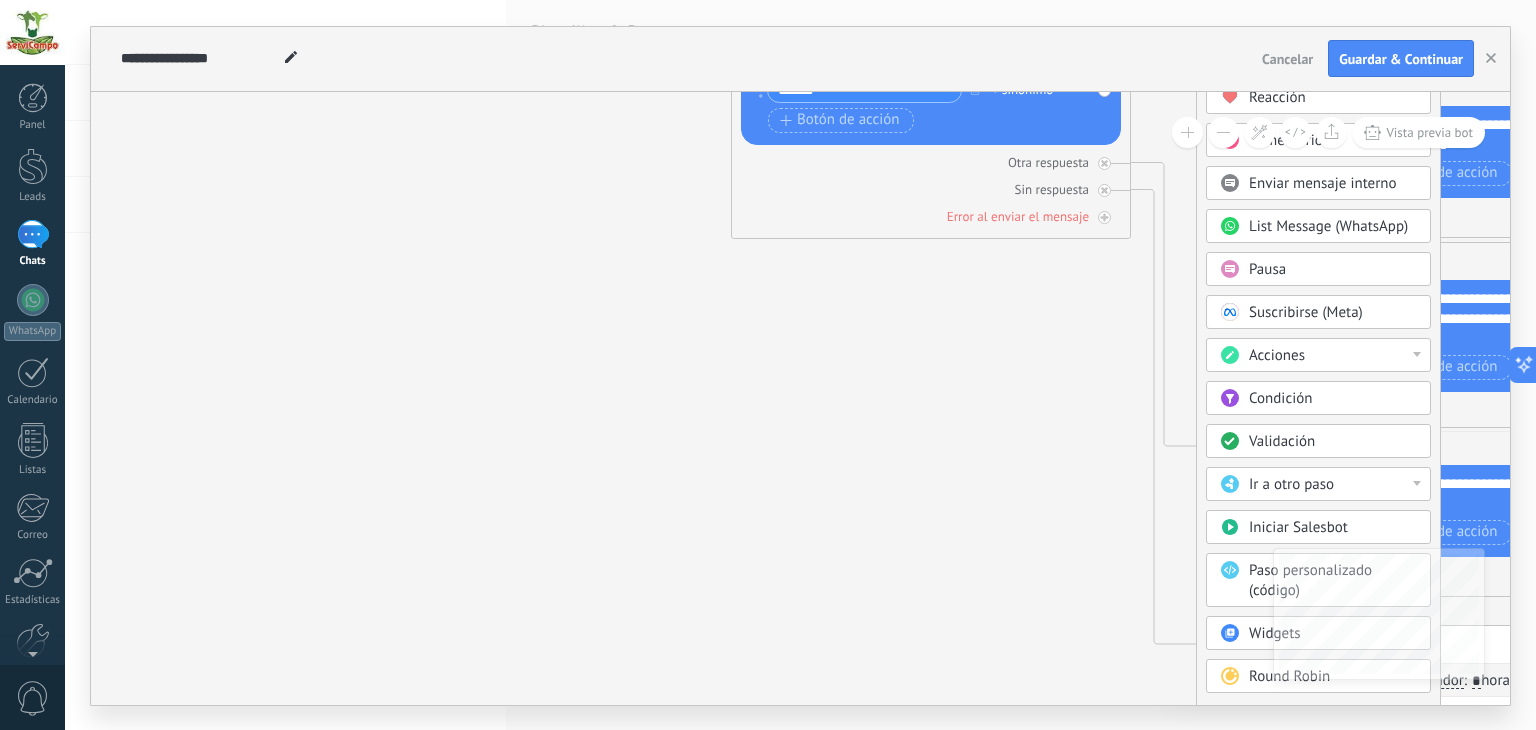 click on "Condición" at bounding box center (1333, 399) 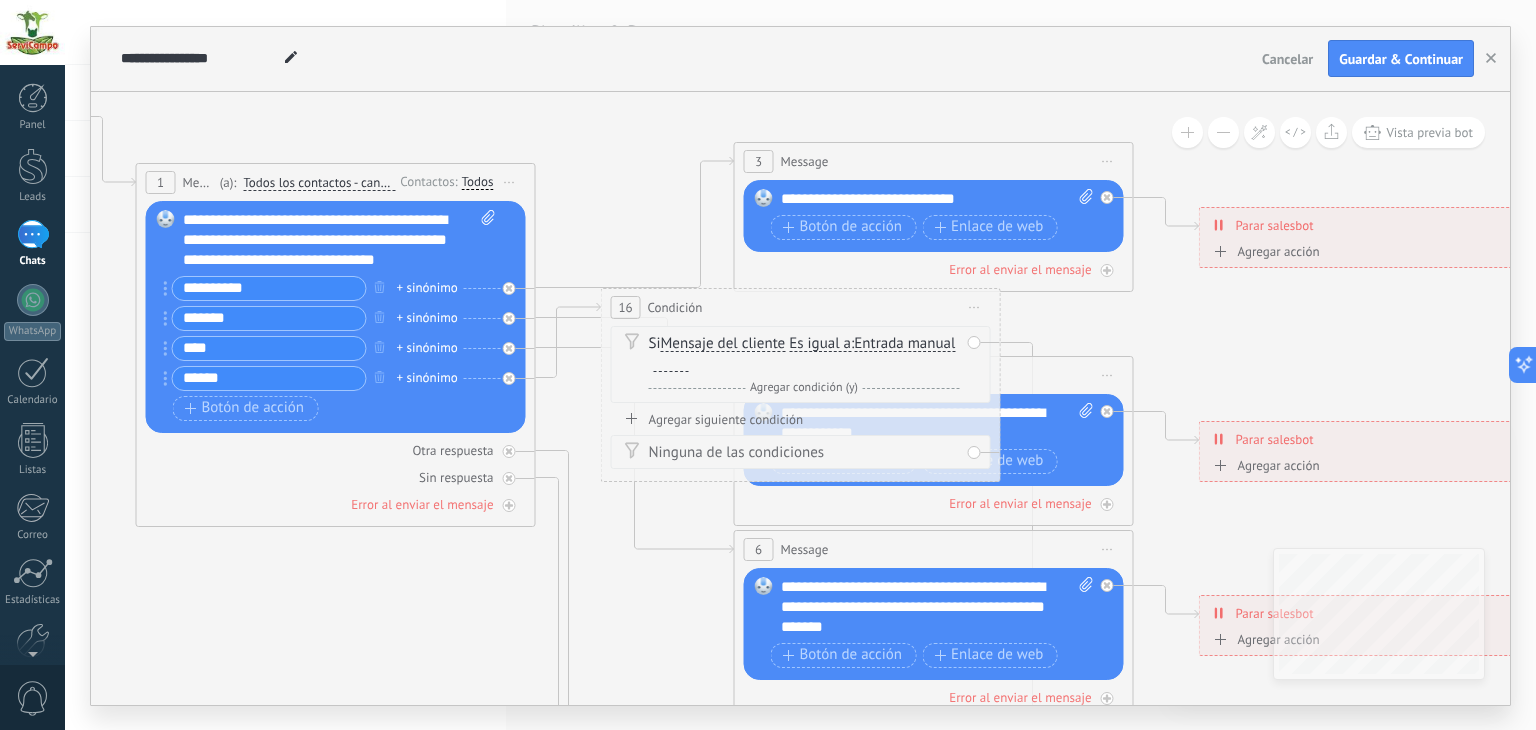 click on "+ sinónimo" at bounding box center (427, 288) 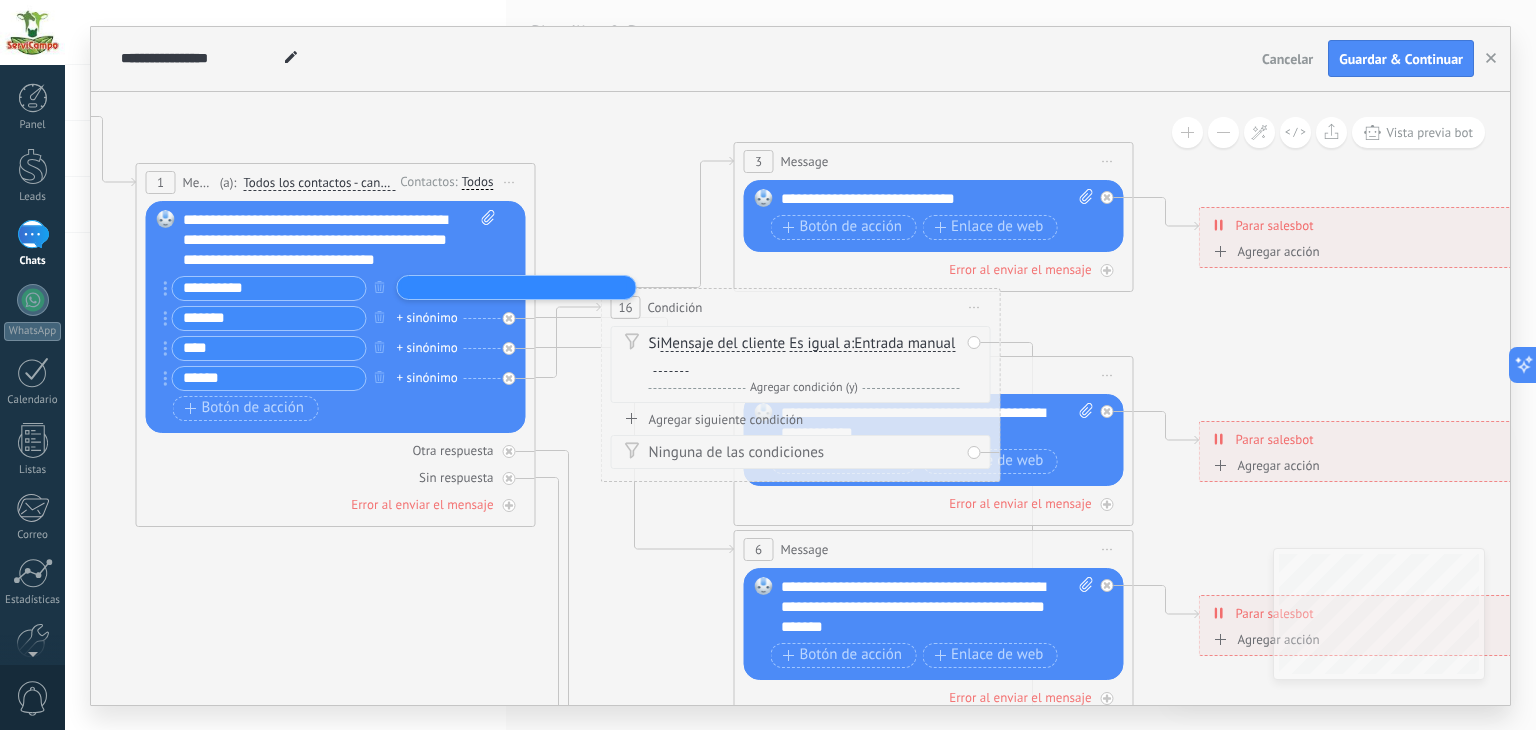 click at bounding box center (485, 240) 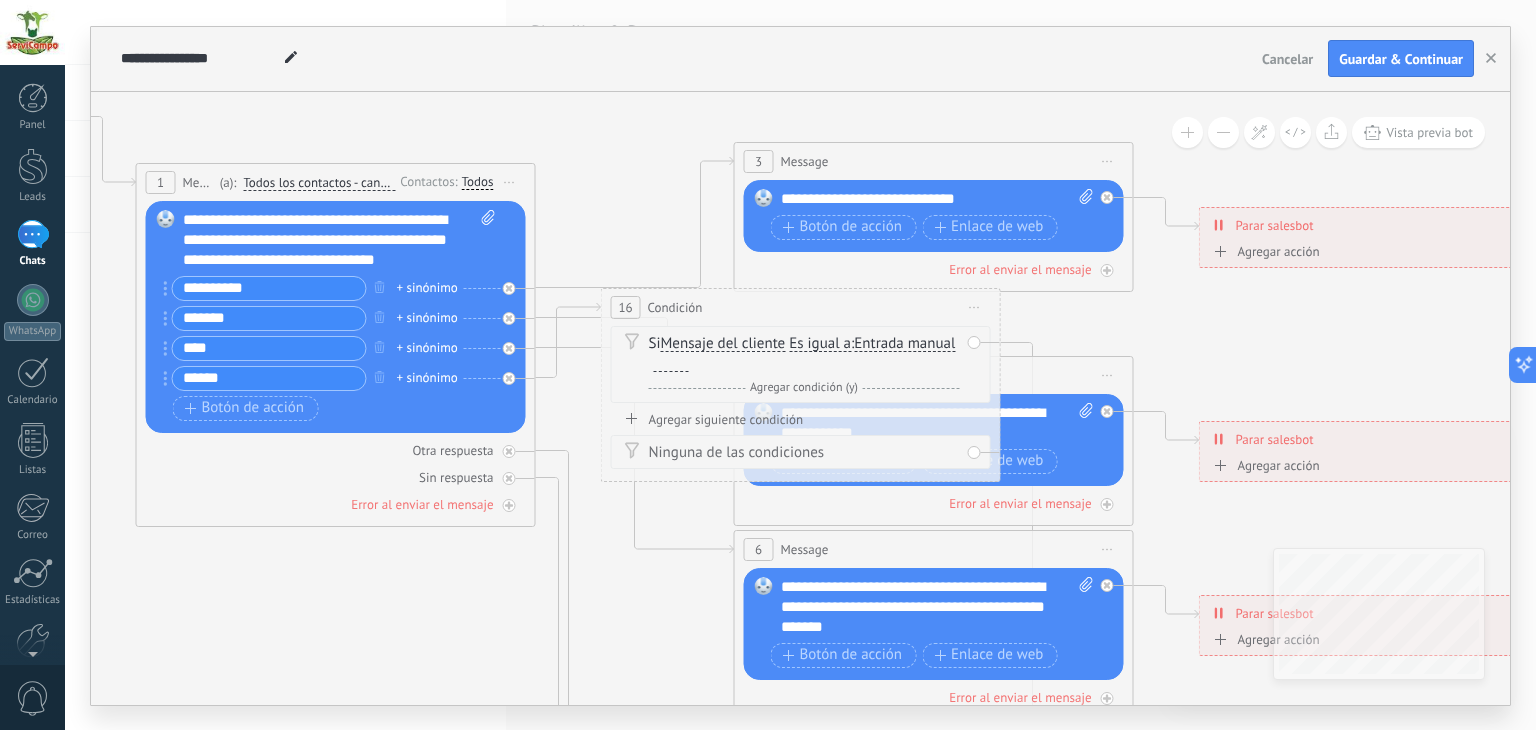 click on "**********" at bounding box center [340, 240] 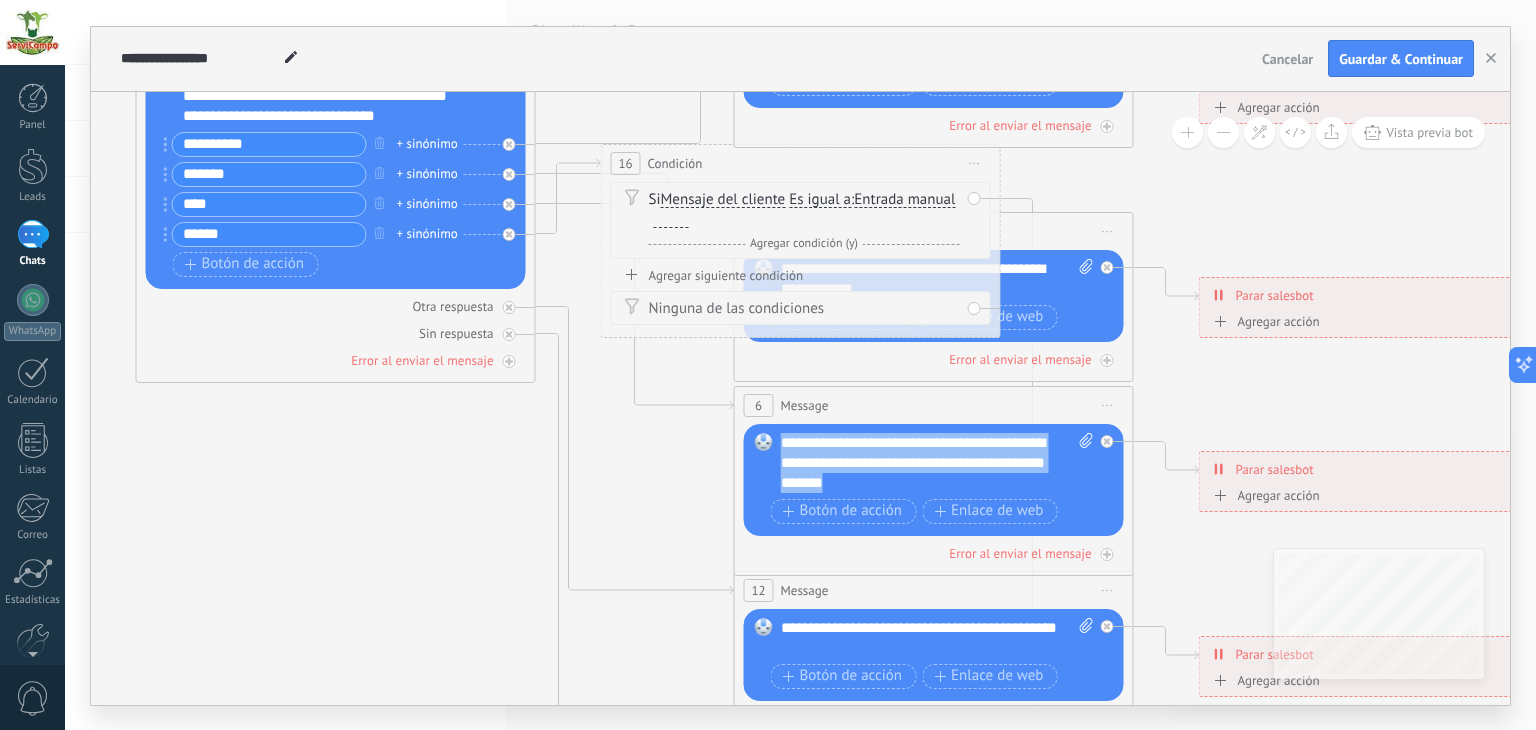 drag, startPoint x: 963, startPoint y: 481, endPoint x: 764, endPoint y: 445, distance: 202.23007 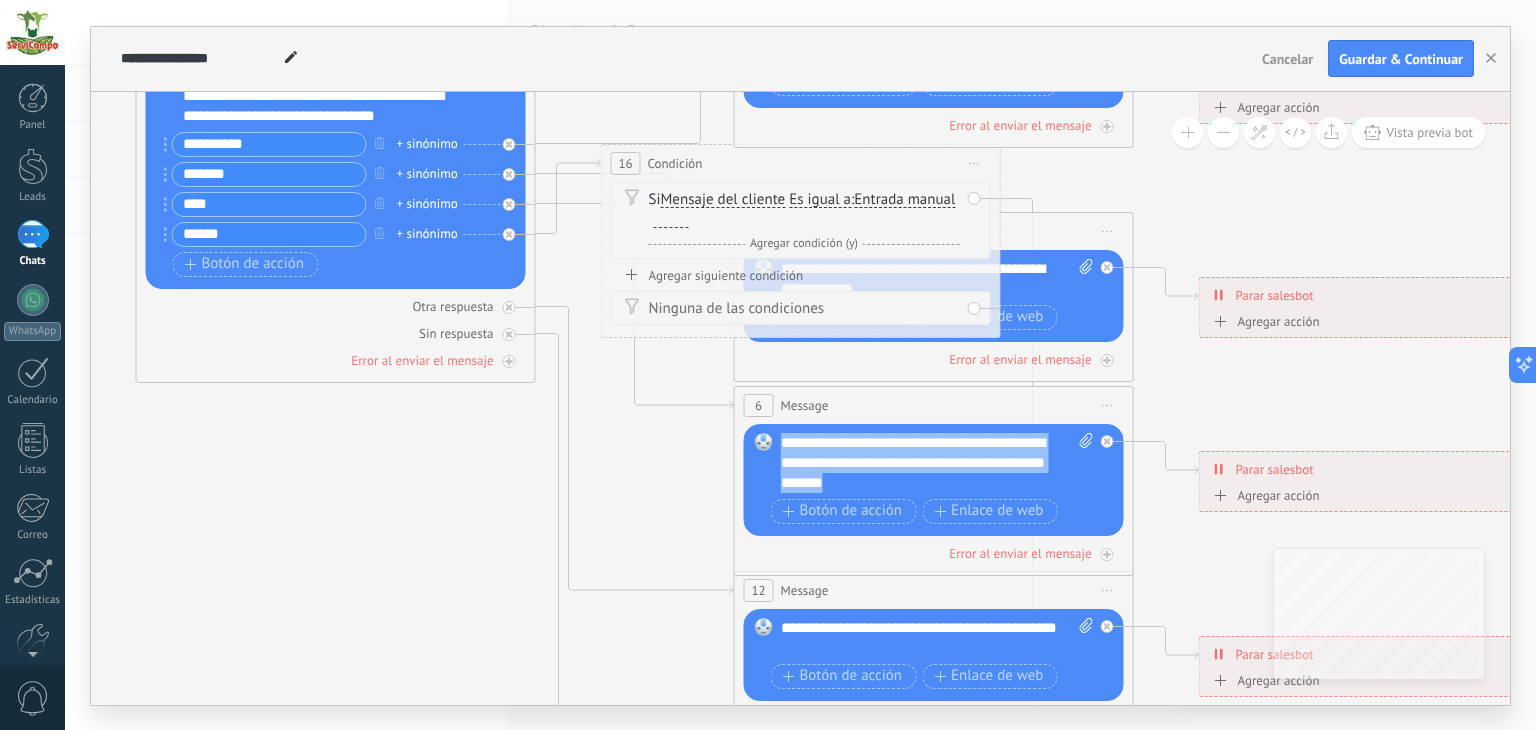 click on "Reemplazar
Quitar
Convertir a mensaje de voz
Arrastre la imagen aquí para adjuntarla.
Añadir imagen
Subir
Arrastrar y soltar
Archivo no encontrado
Escribe tu mensaje..." at bounding box center (336, 173) 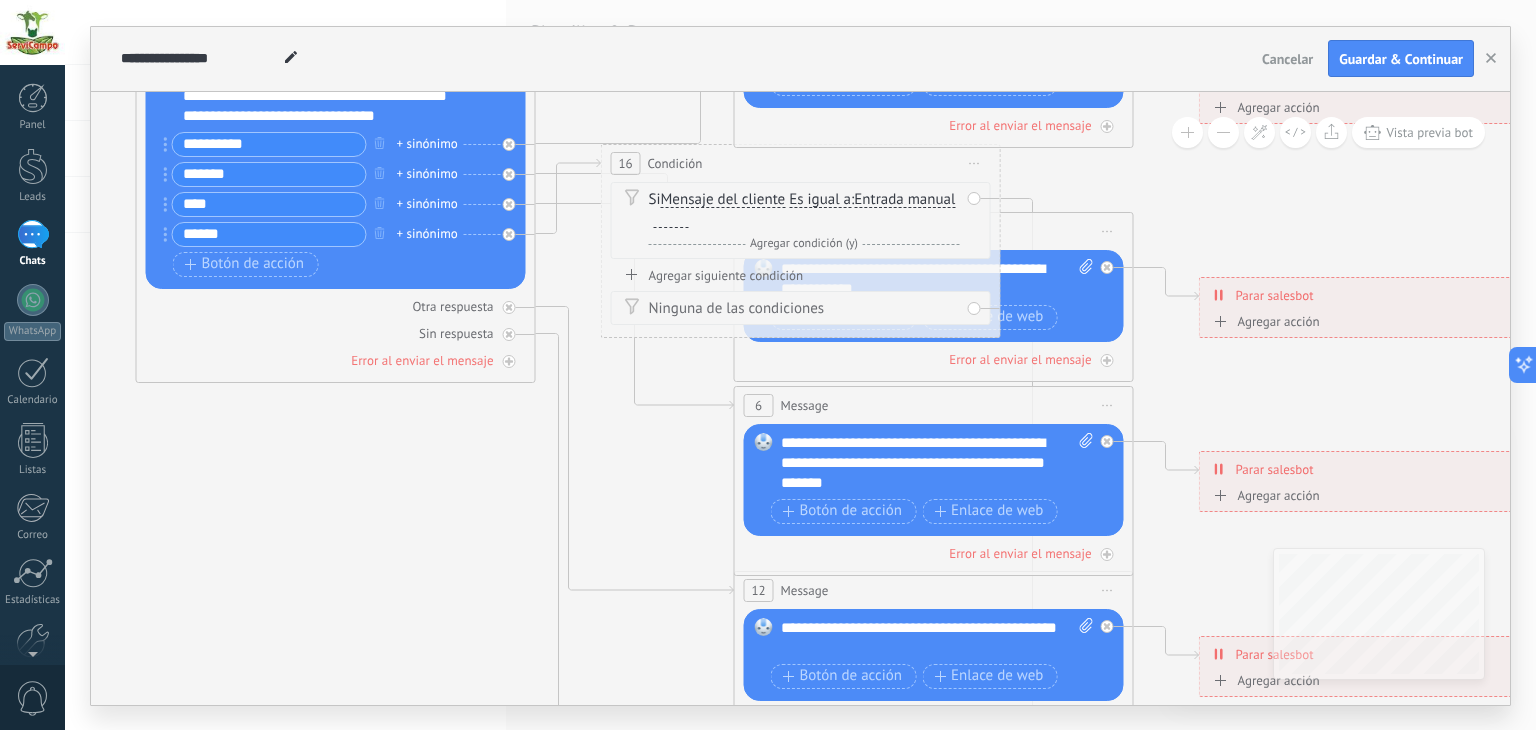 click on "**********" at bounding box center [340, 96] 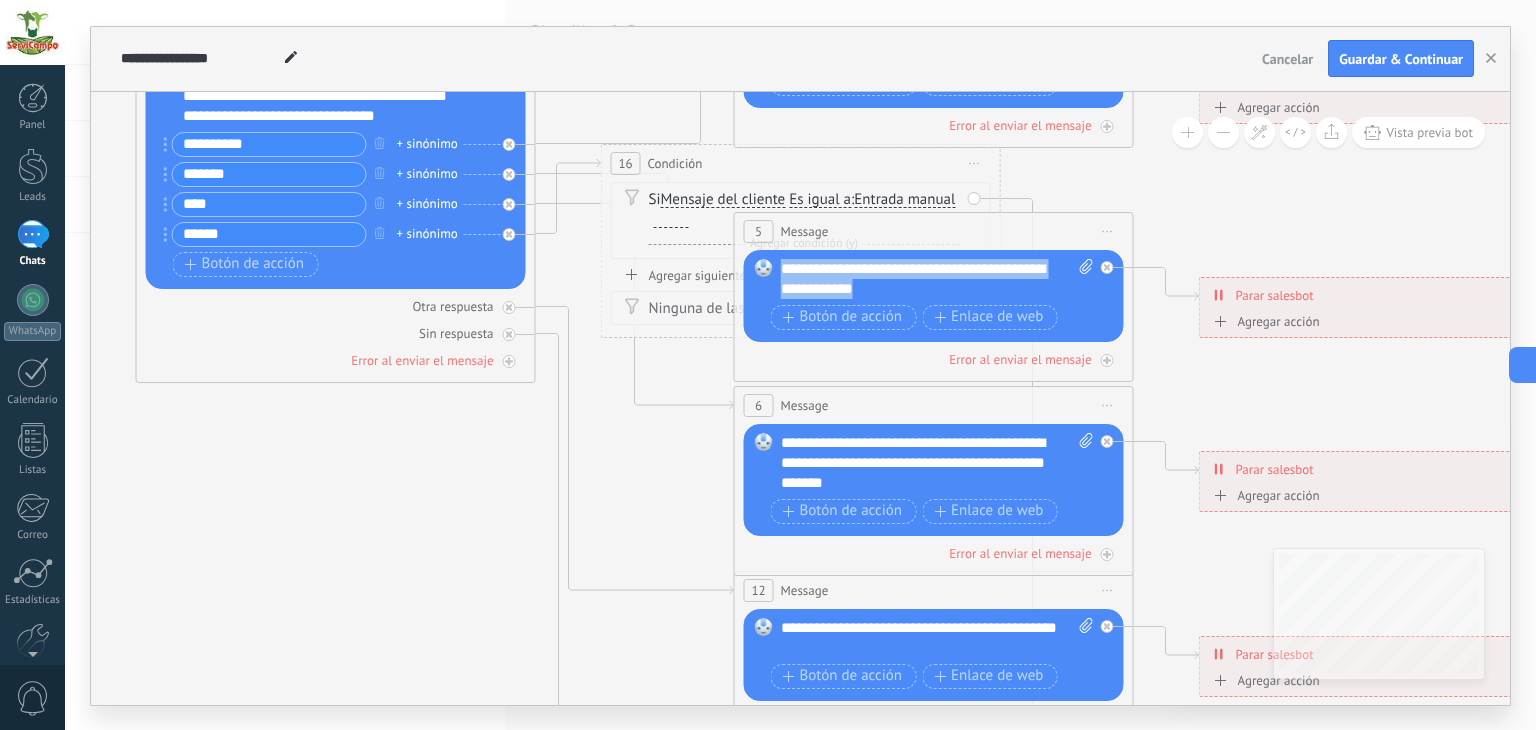 drag, startPoint x: 913, startPoint y: 279, endPoint x: 780, endPoint y: 272, distance: 133.18408 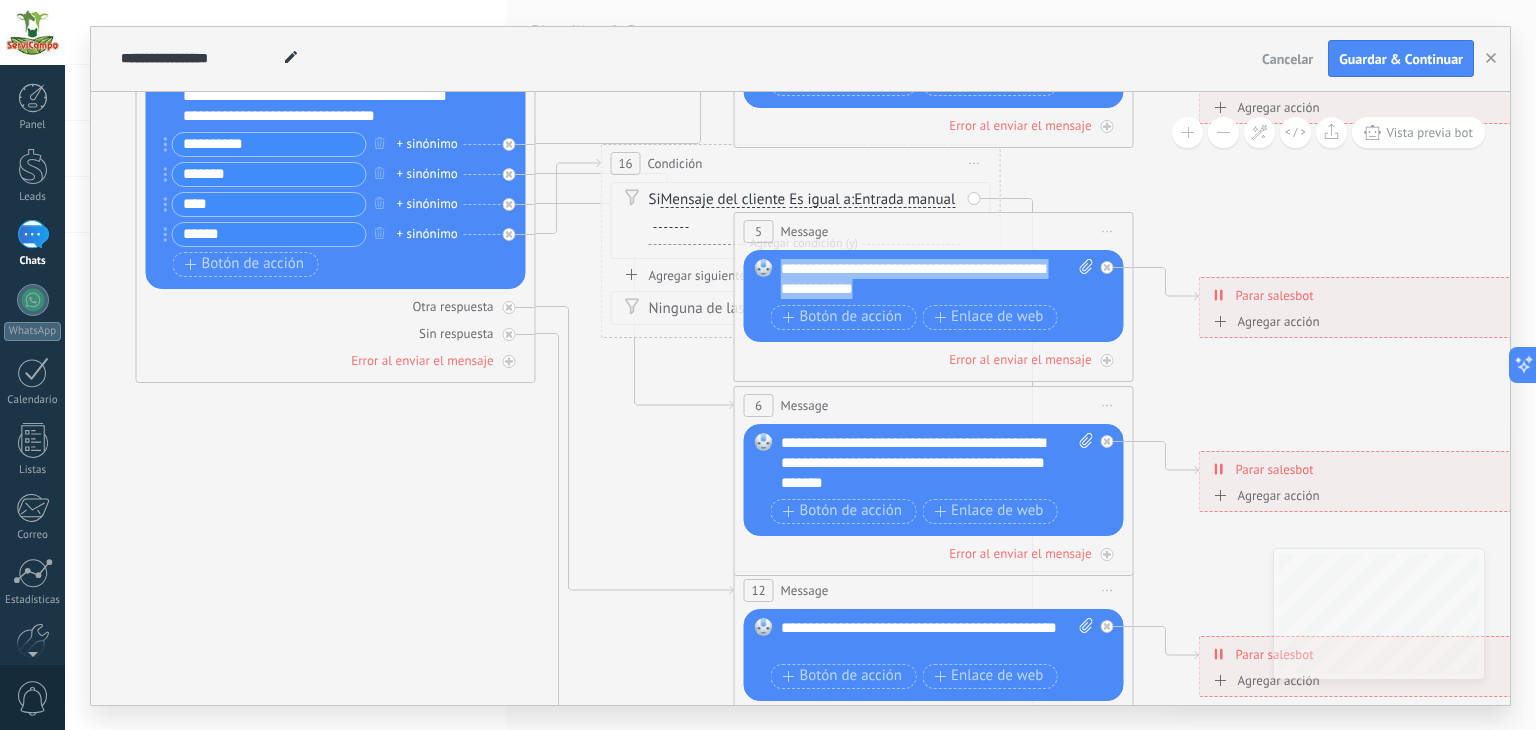 paste 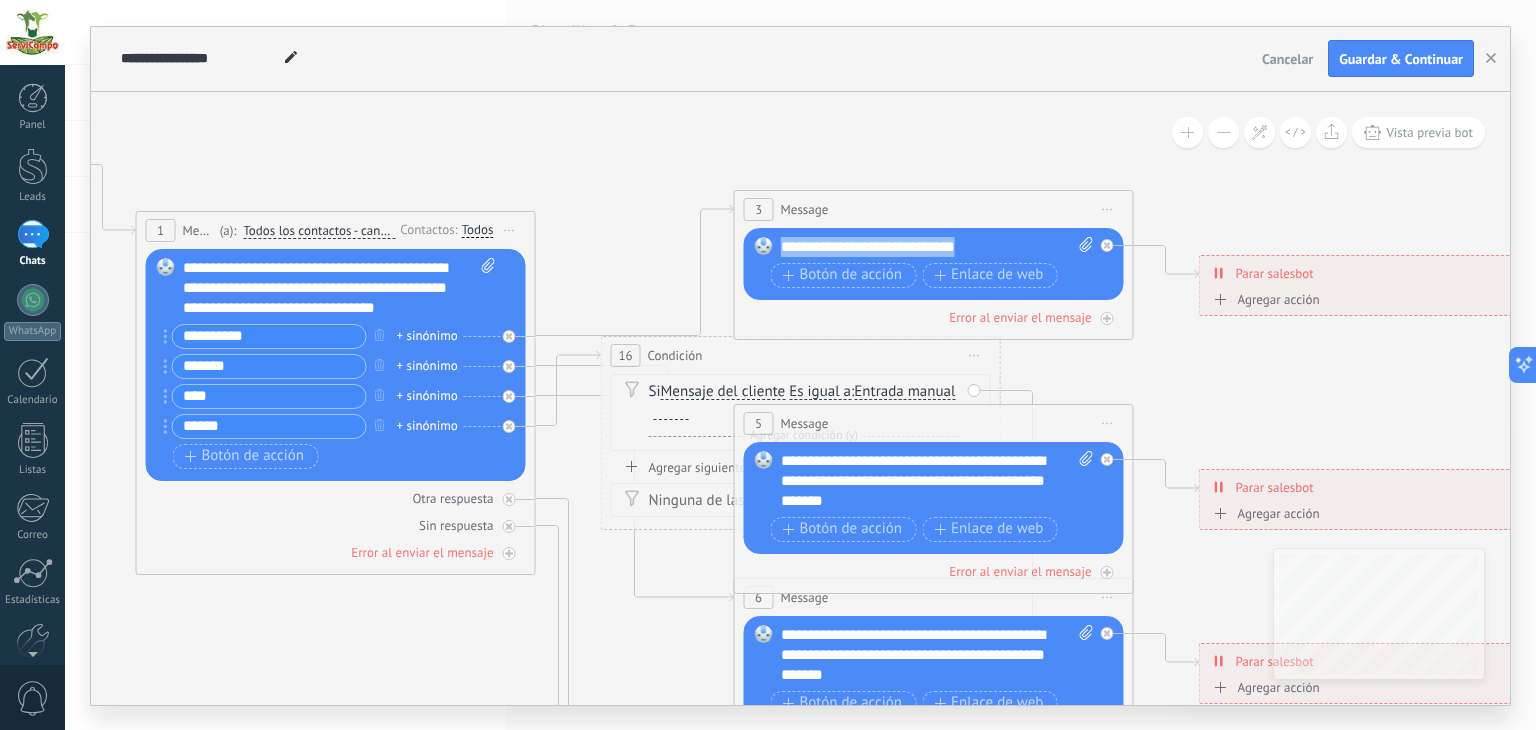 drag, startPoint x: 995, startPoint y: 241, endPoint x: 779, endPoint y: 249, distance: 216.1481 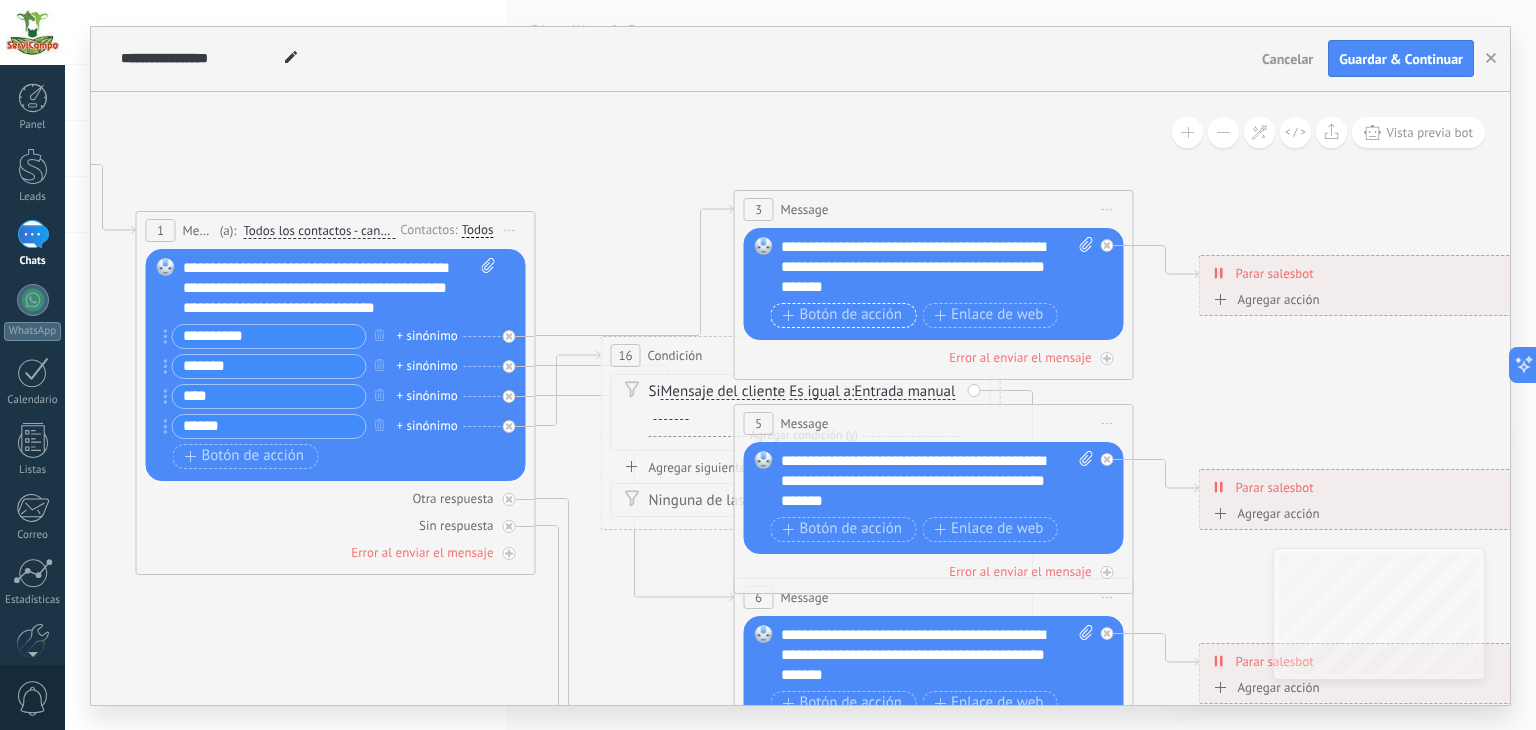 click on "Botón de acción" at bounding box center (245, 456) 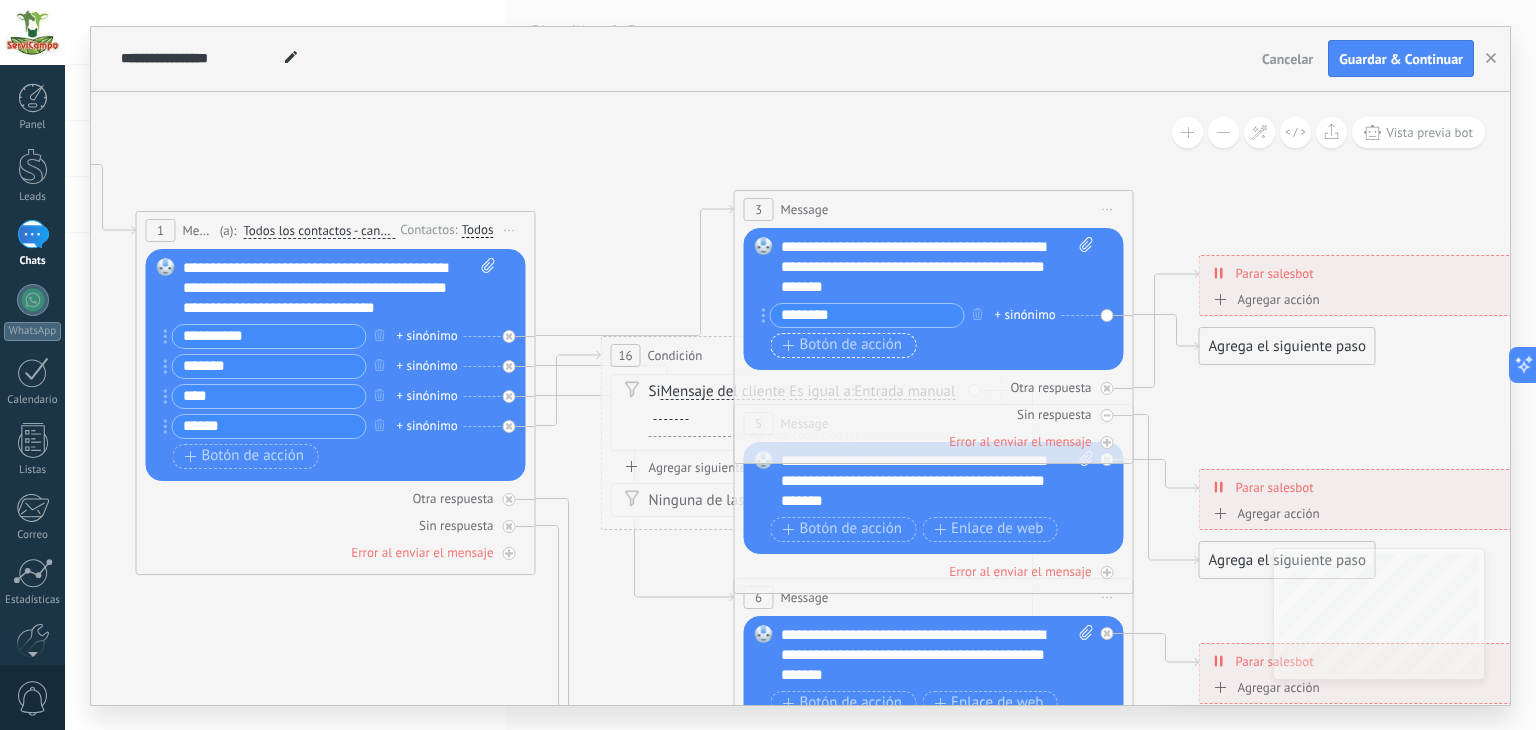 type on "********" 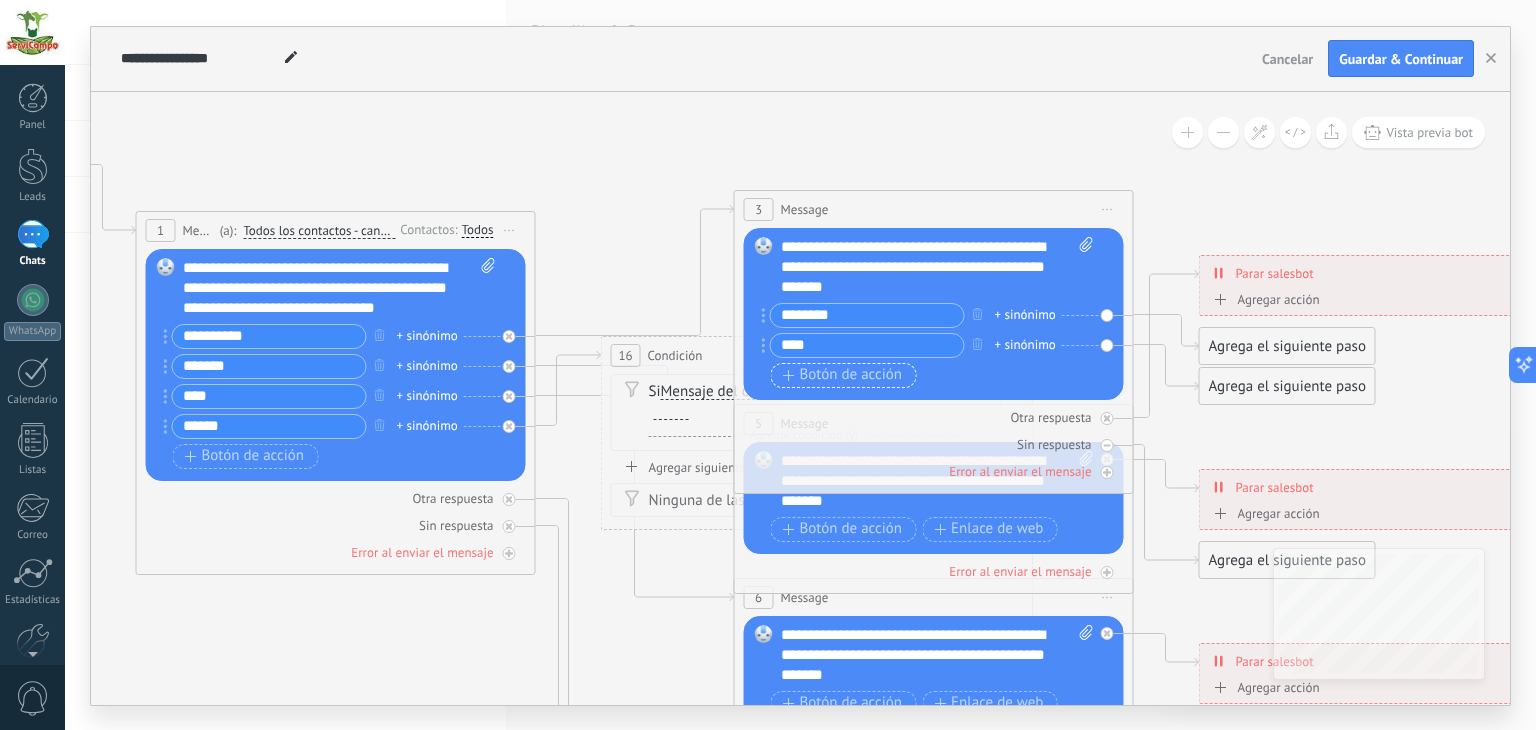 type on "****" 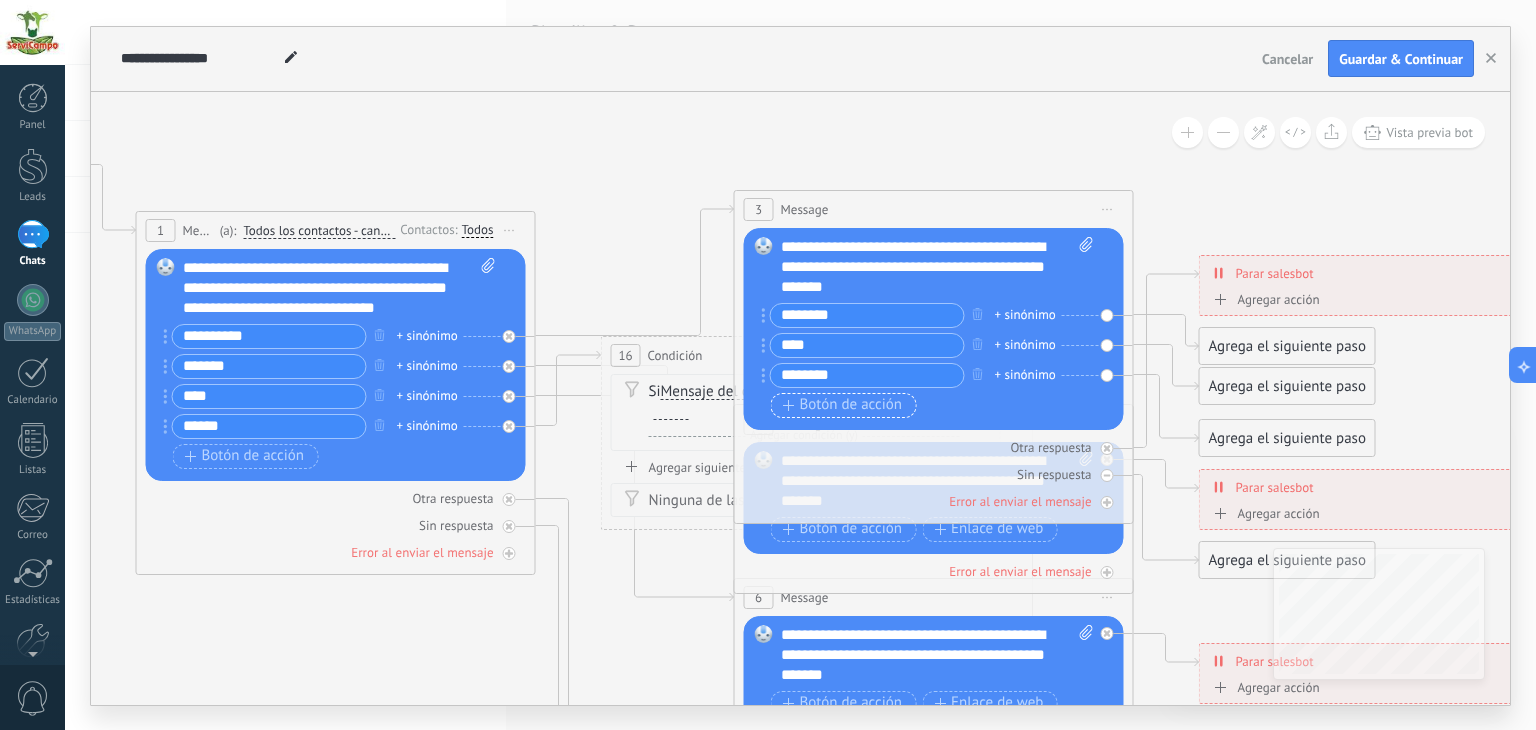 type on "********" 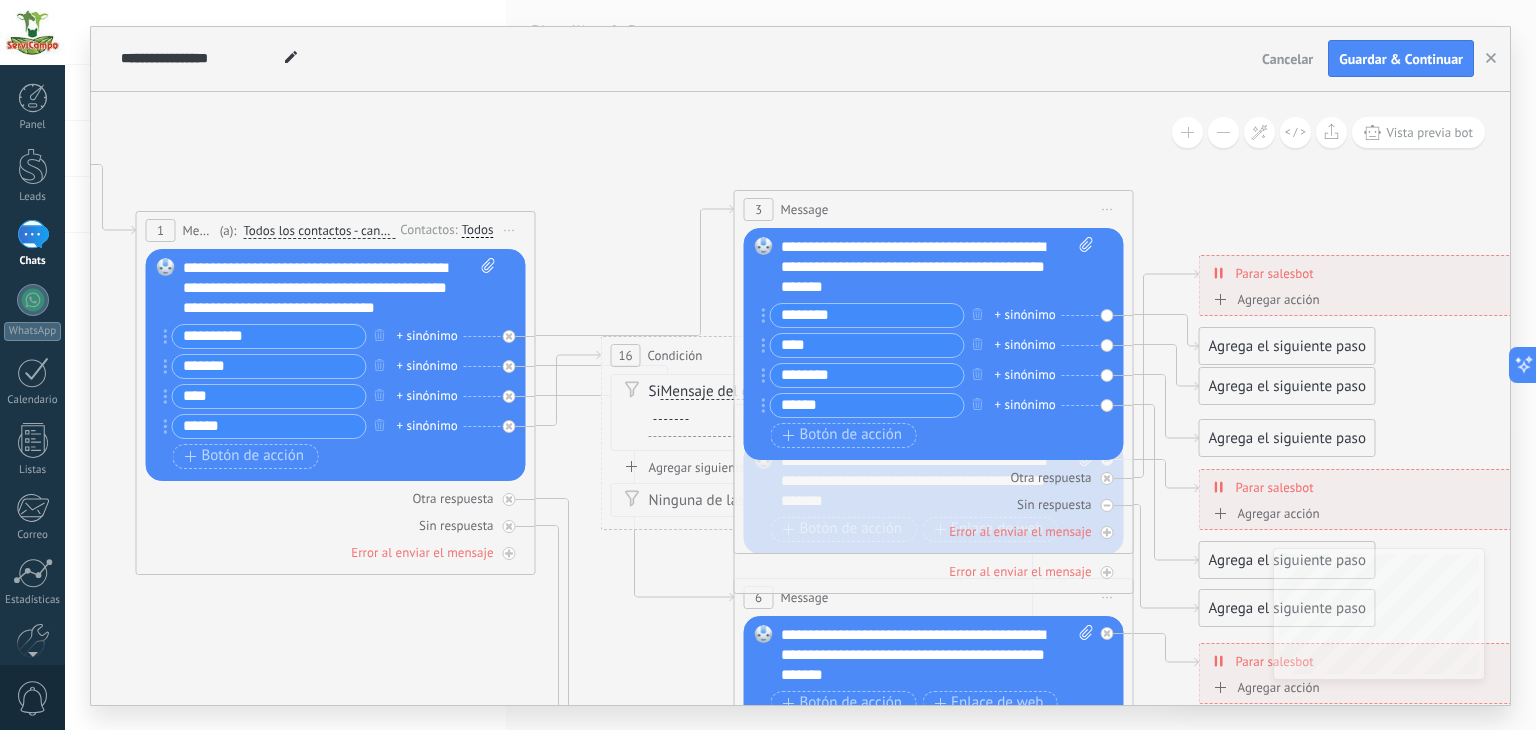 type on "******" 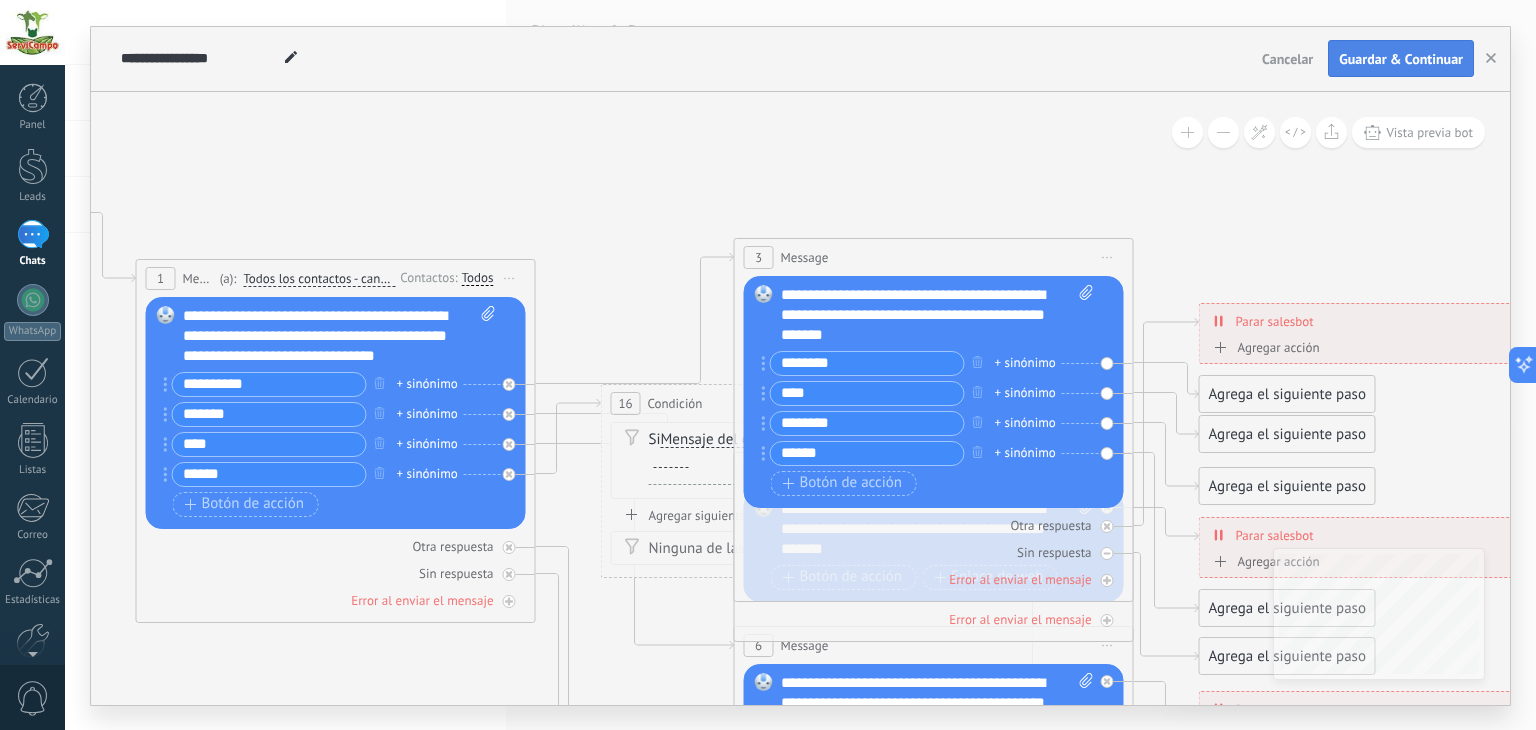 click on "Guardar & Continuar" at bounding box center [1401, 59] 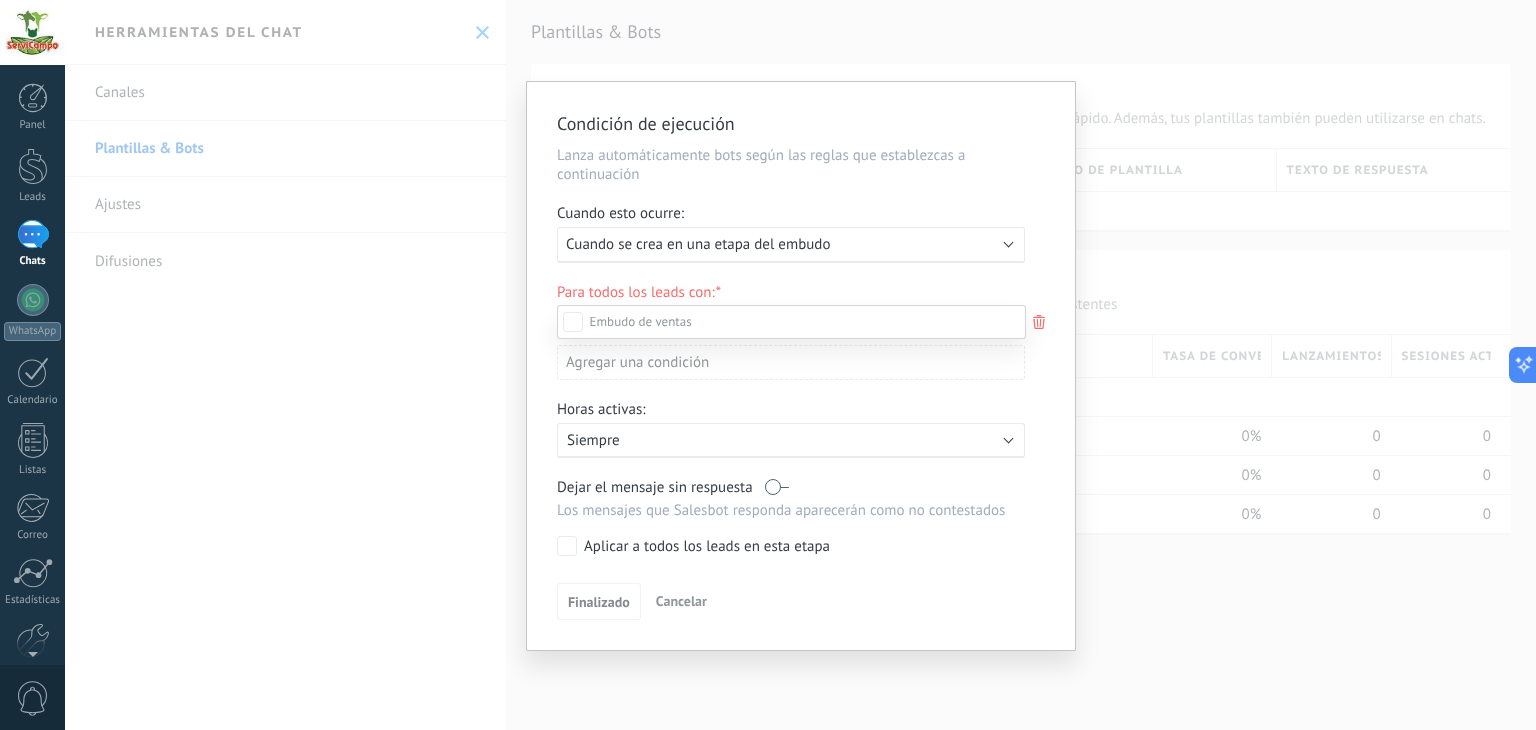 scroll, scrollTop: 100, scrollLeft: 0, axis: vertical 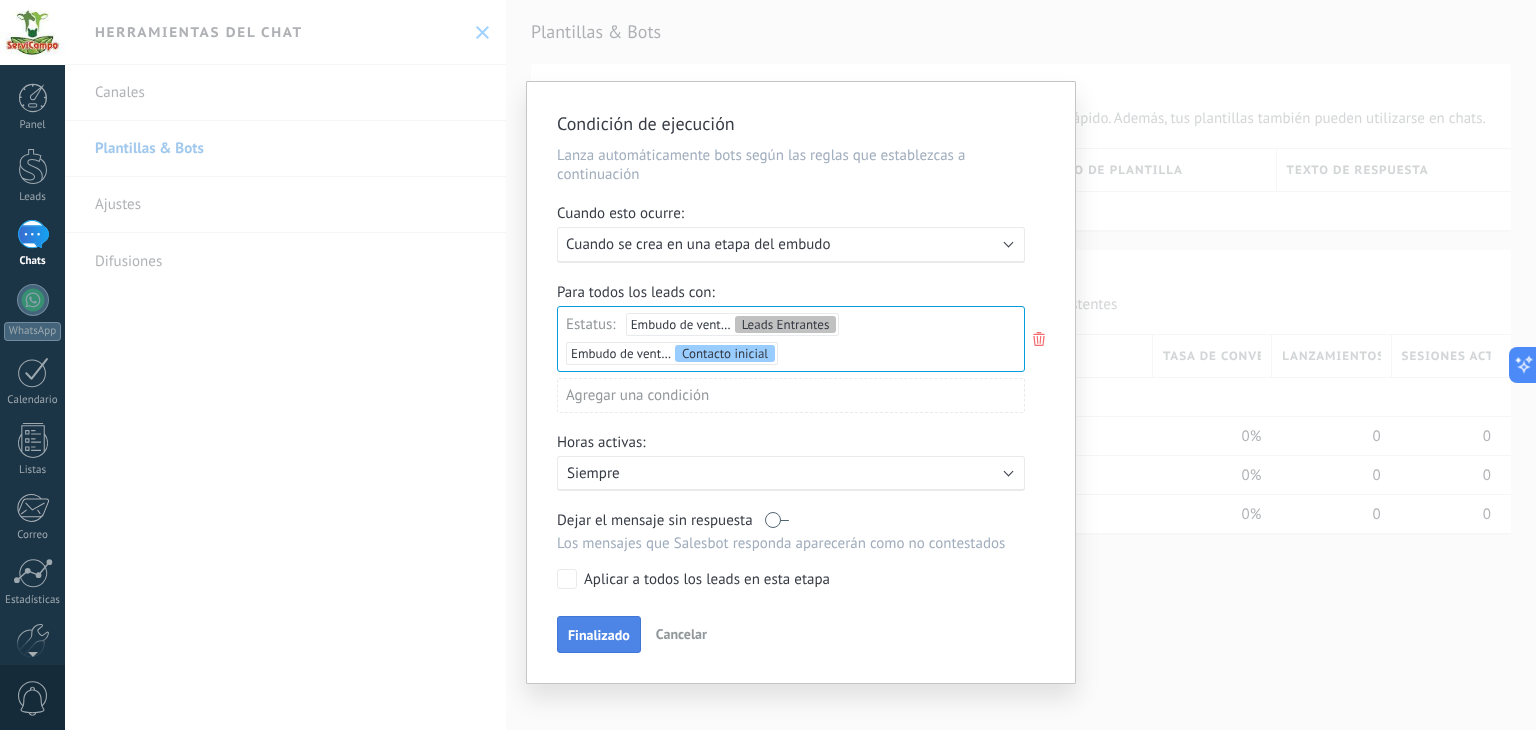 click on "Finalizado" at bounding box center (599, 635) 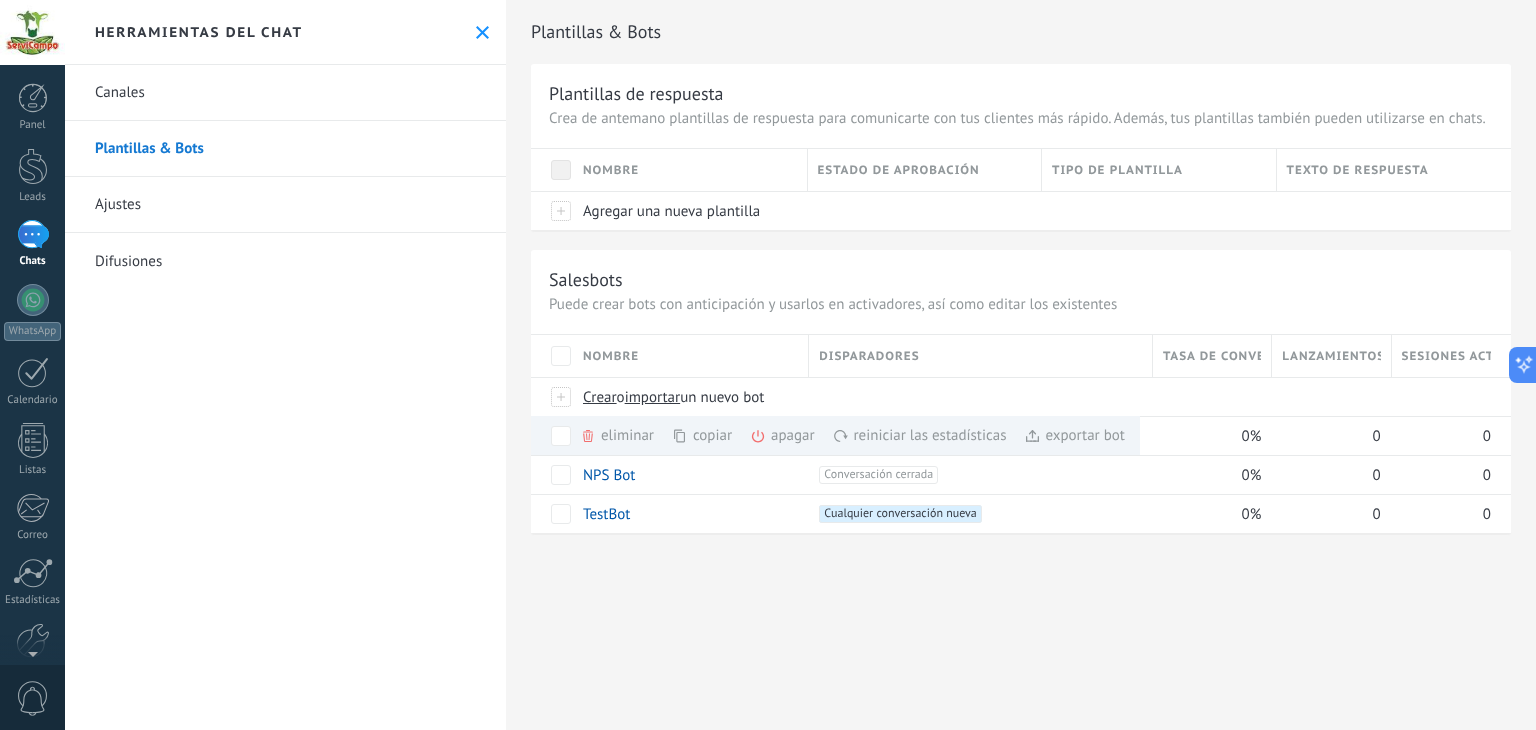 click on "Ajustes" at bounding box center (285, 205) 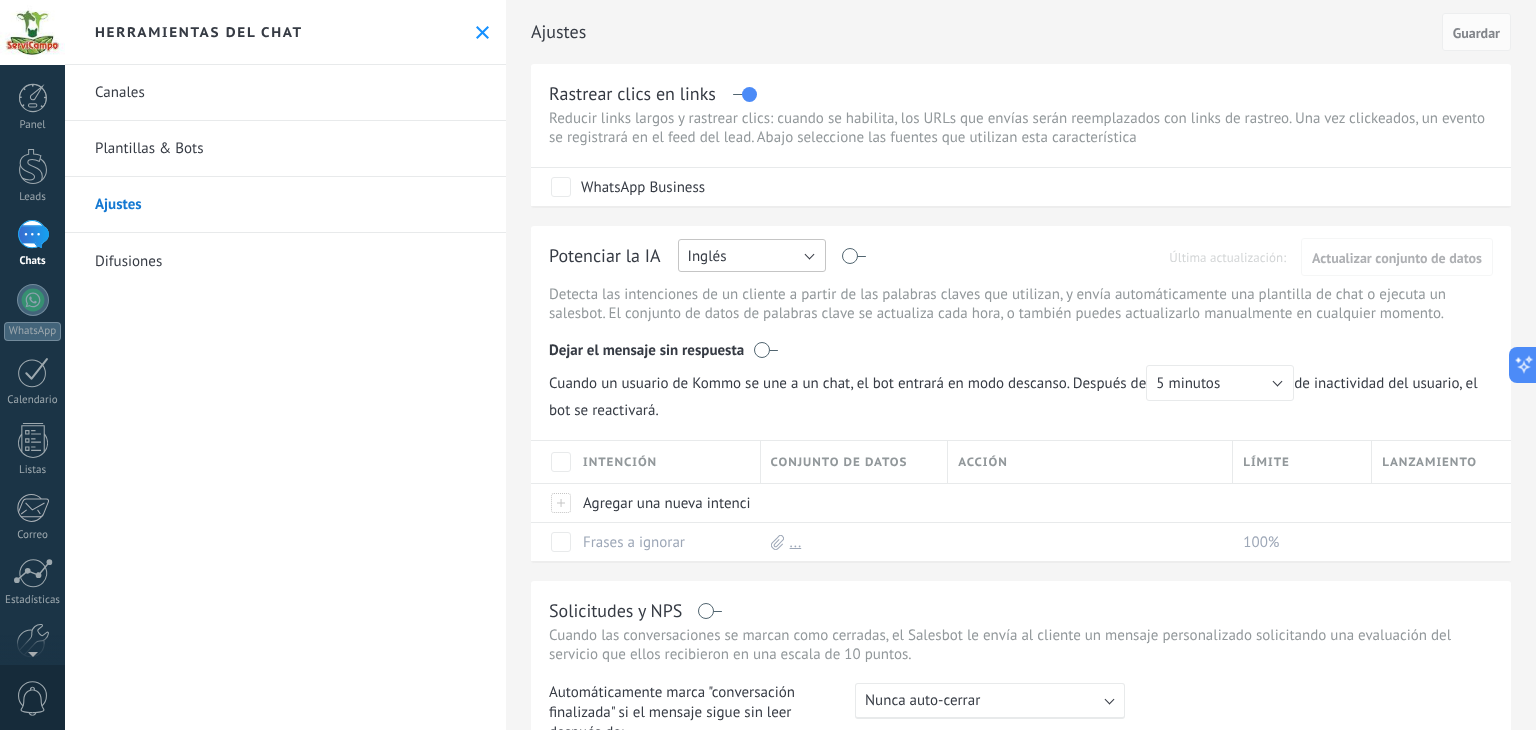 click on "Inglés" at bounding box center (752, 255) 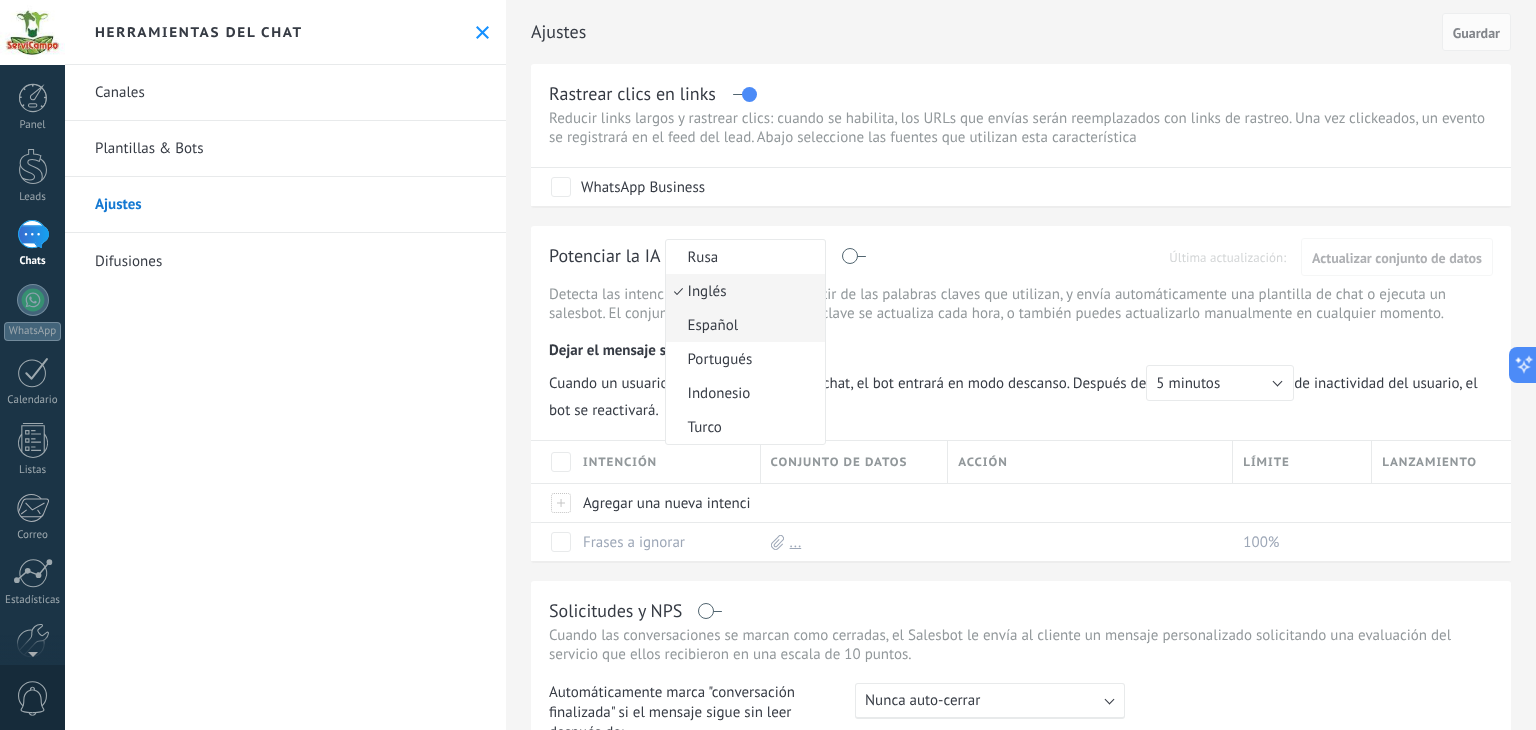 click on "Español" at bounding box center (742, 257) 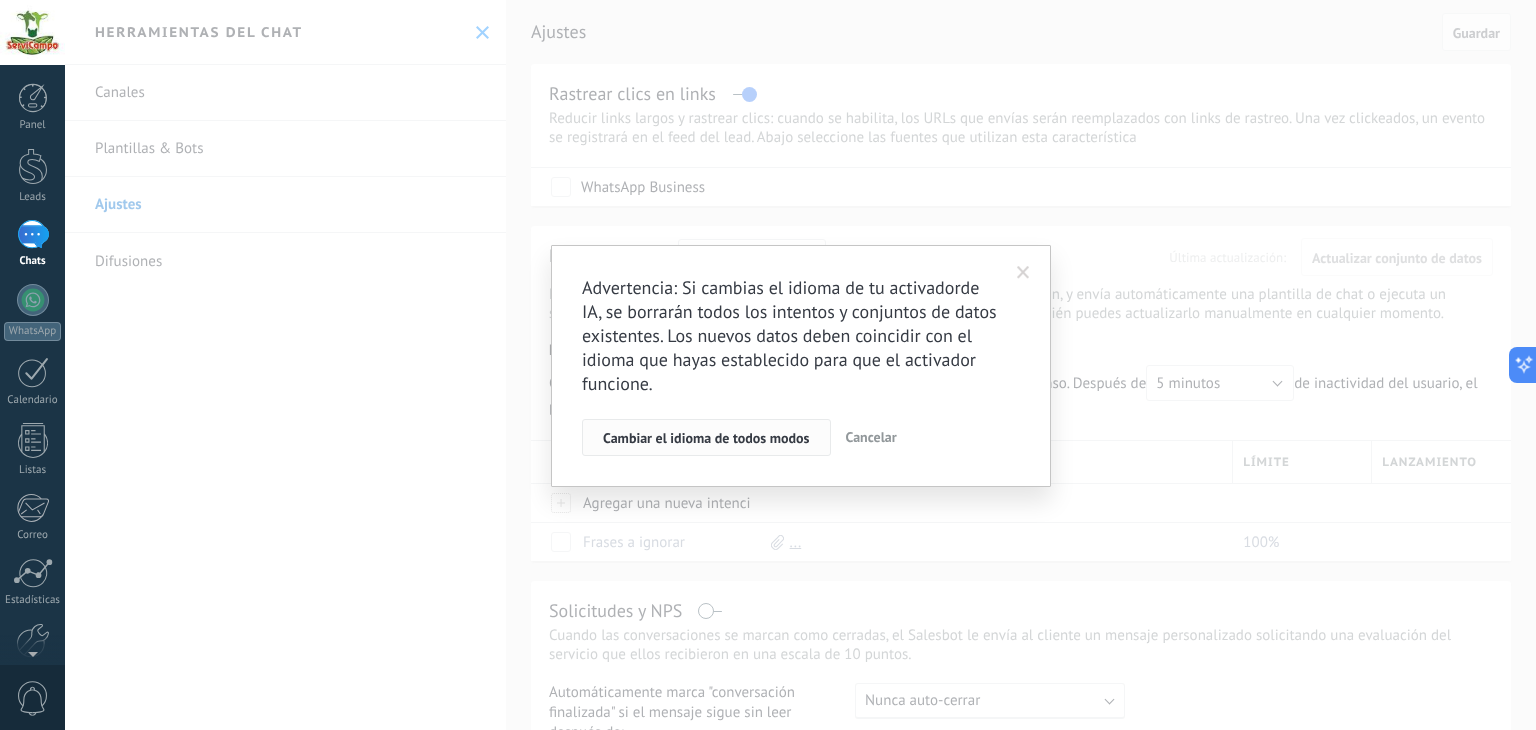 click on "Cambiar el idioma de todos modos" at bounding box center [706, 438] 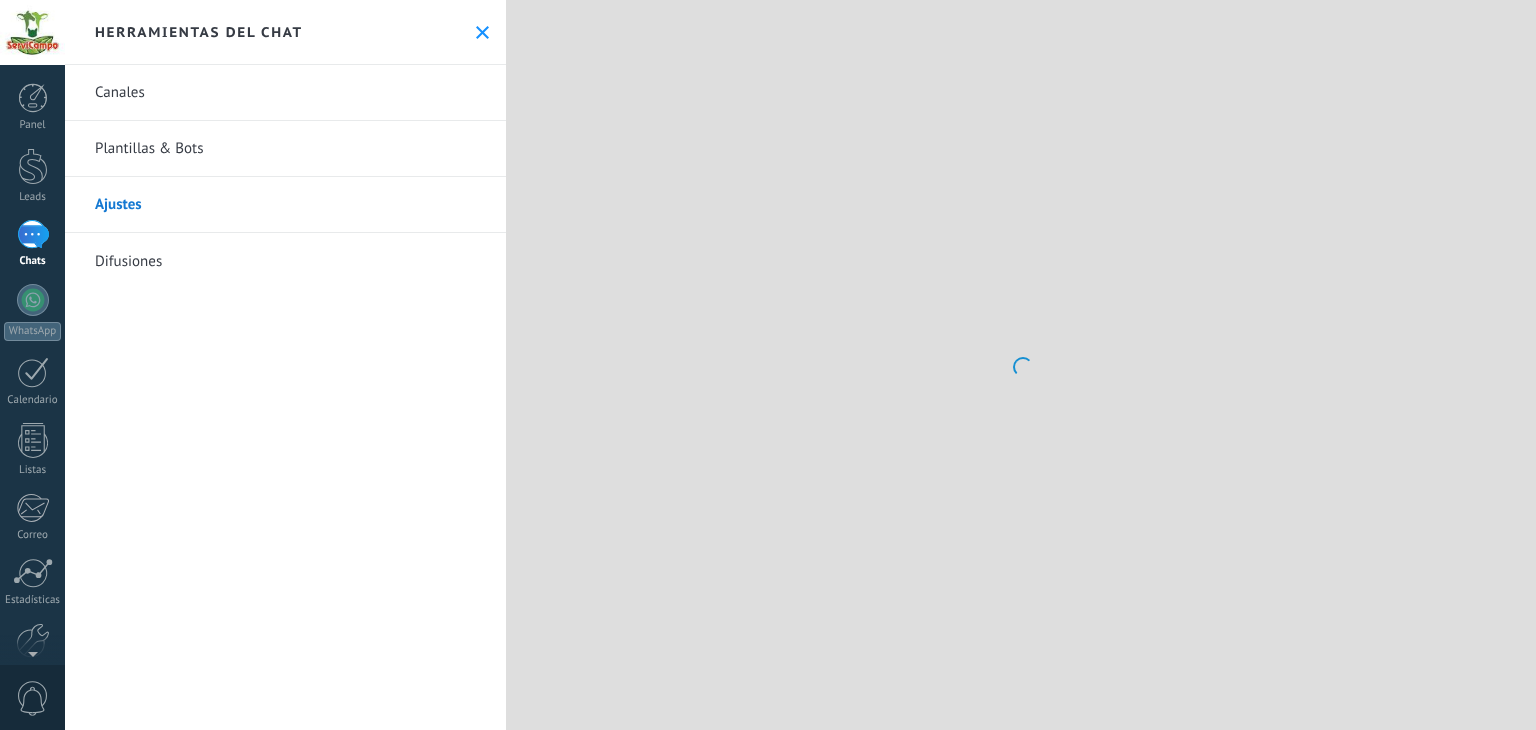 scroll, scrollTop: 0, scrollLeft: 0, axis: both 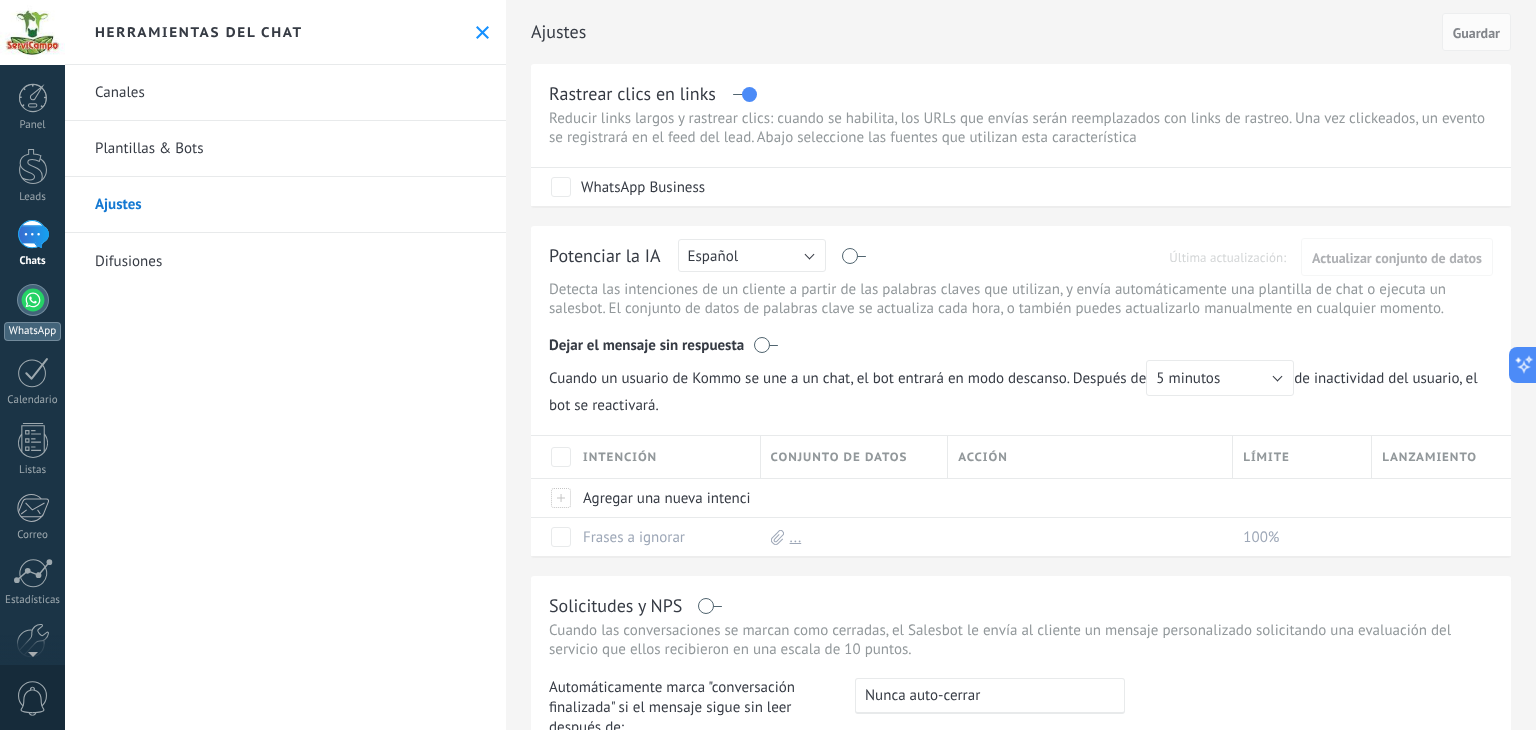 click at bounding box center (33, 300) 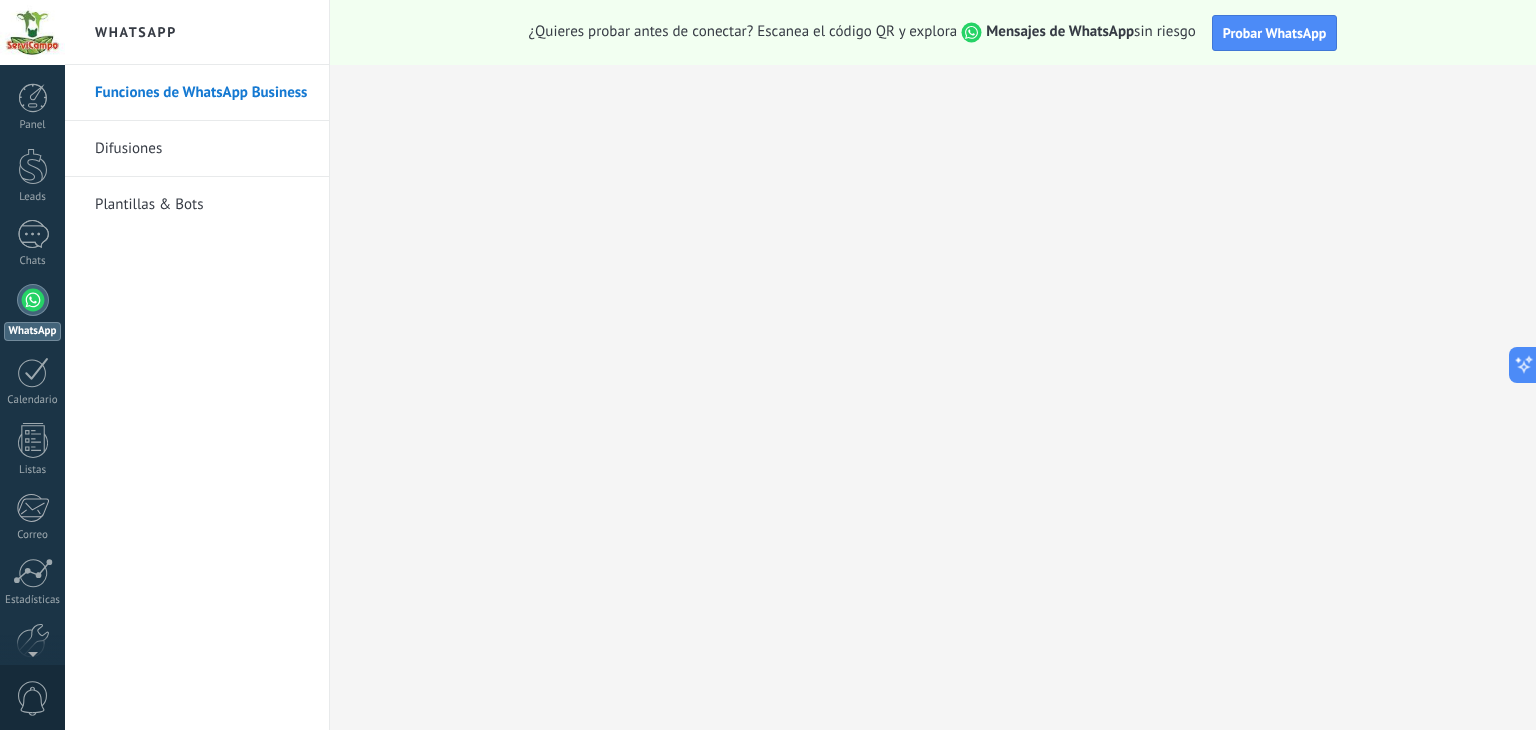 click on "Plantillas & Bots" at bounding box center [202, 205] 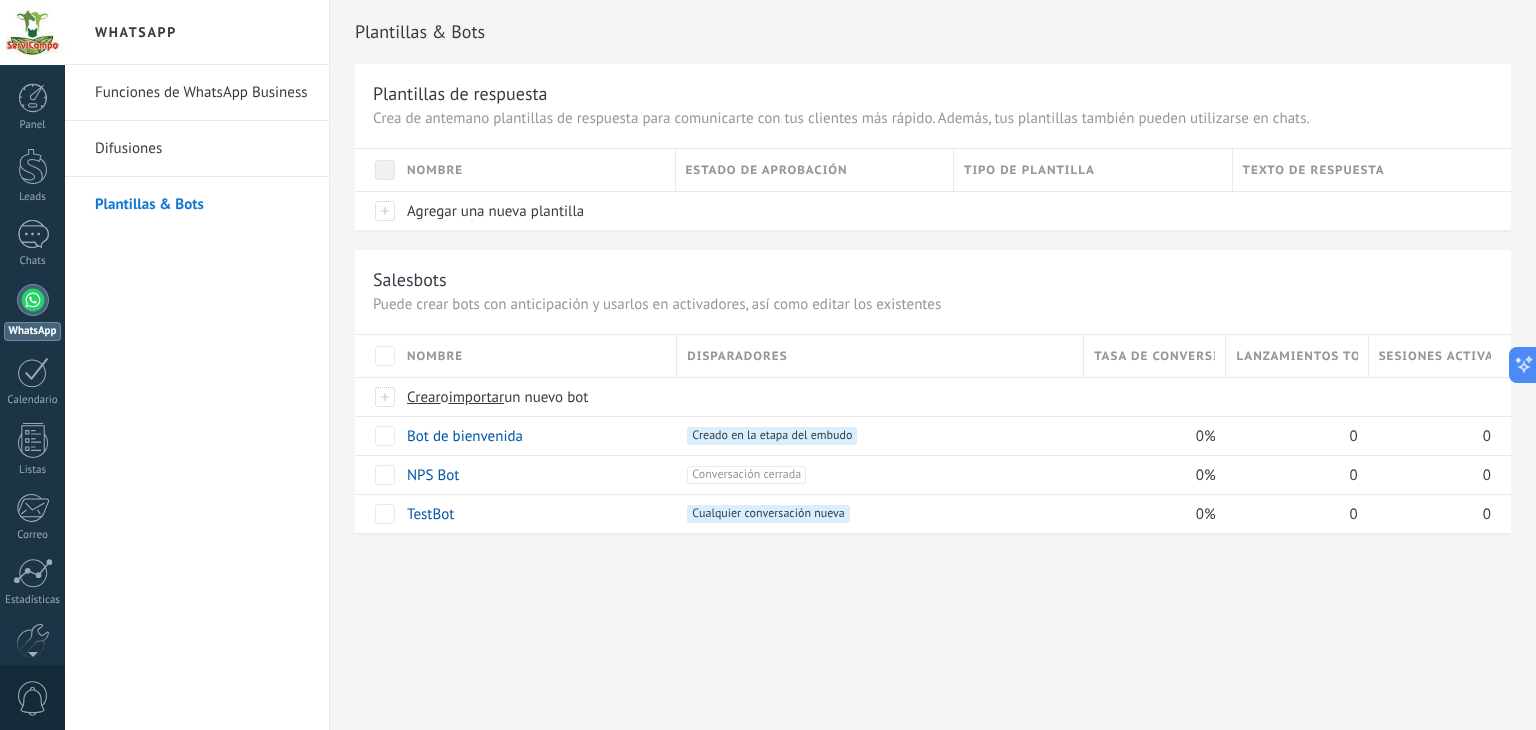 scroll, scrollTop: 0, scrollLeft: 0, axis: both 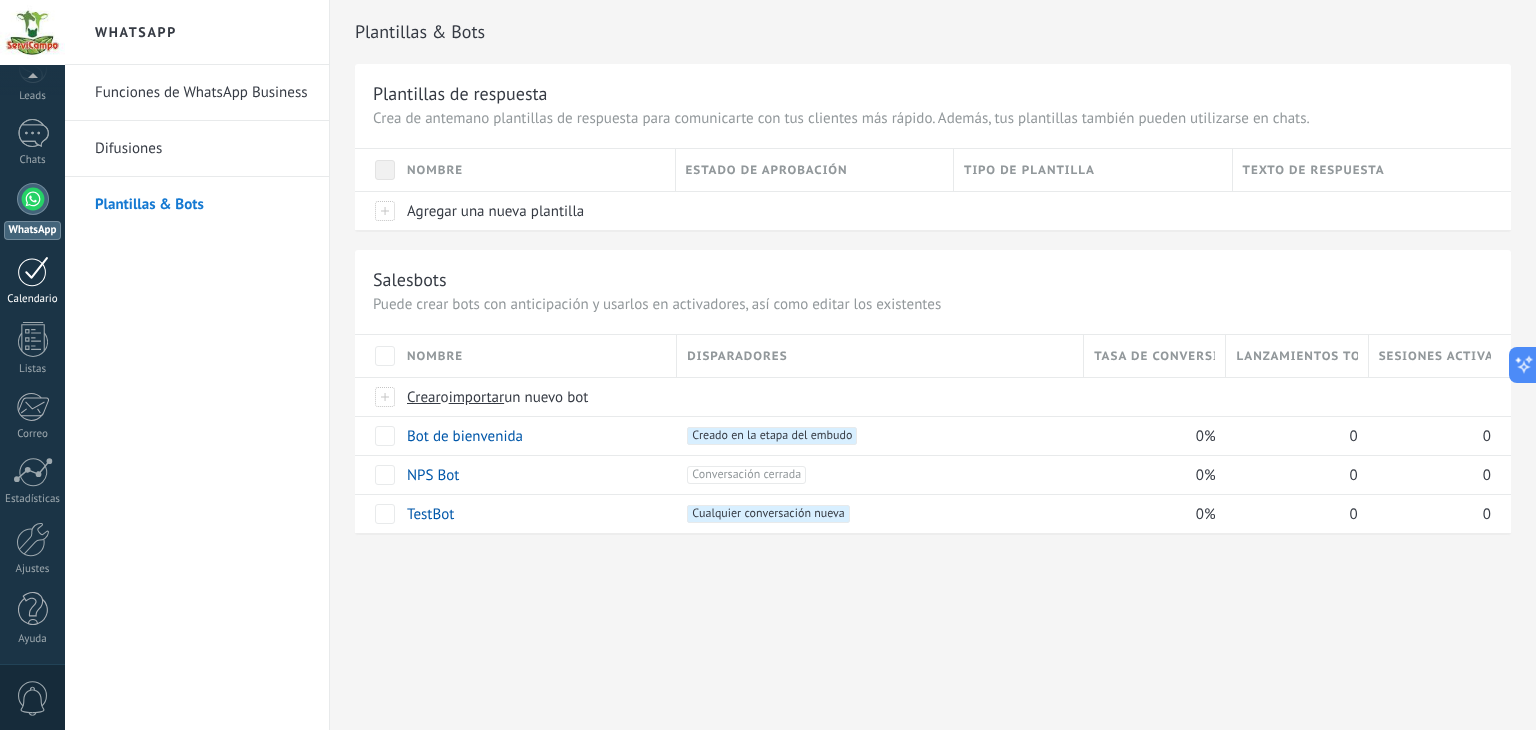 click at bounding box center [33, 271] 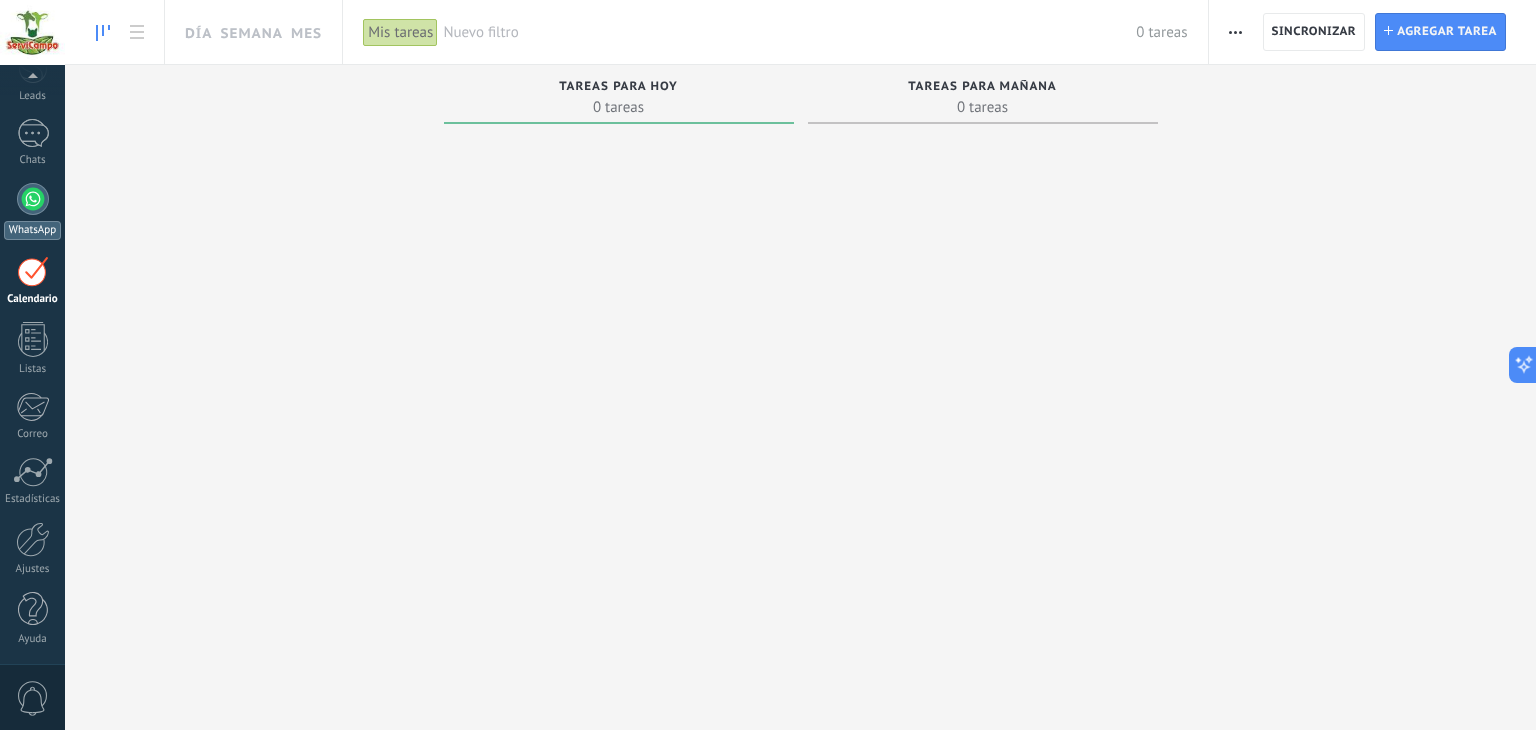 click on "WhatsApp" at bounding box center (32, 211) 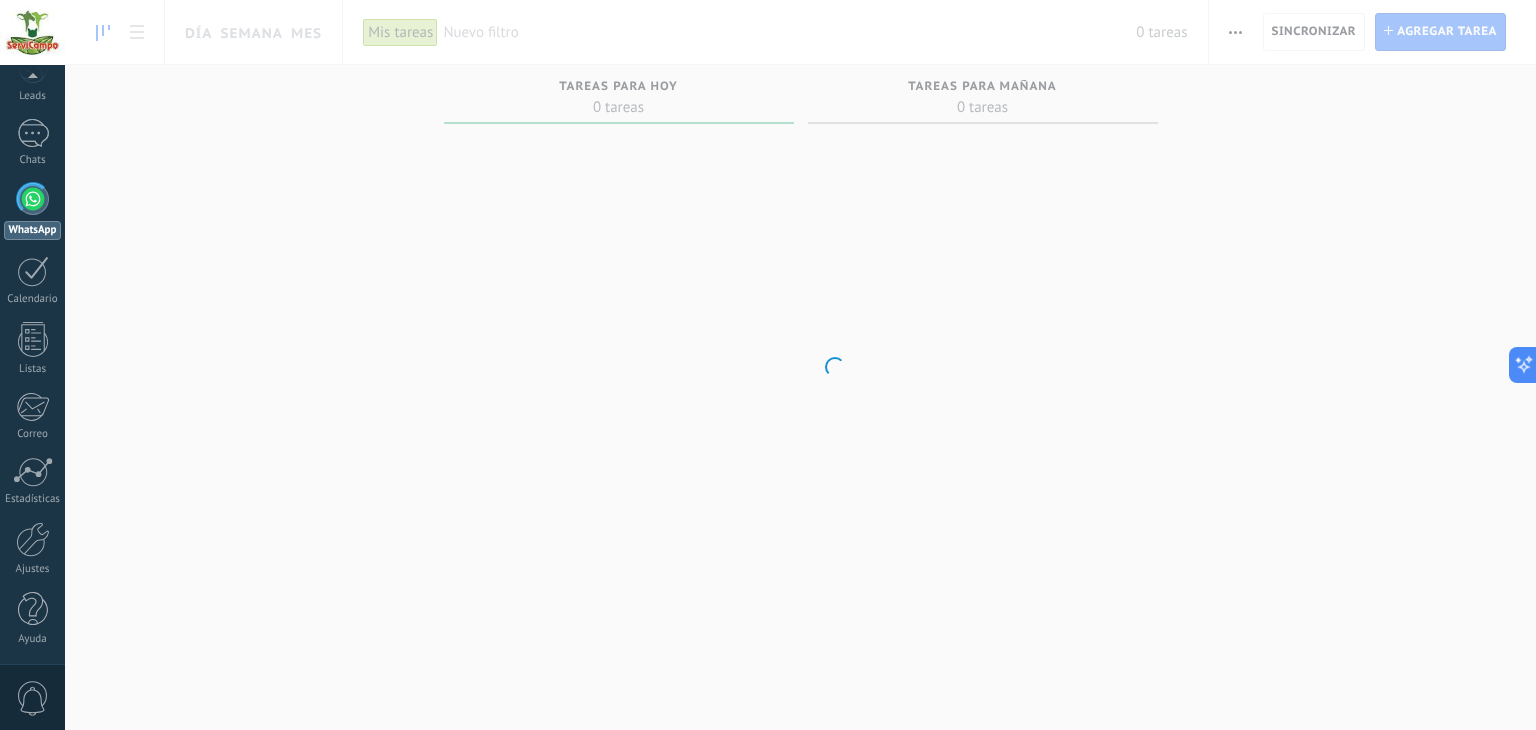 scroll, scrollTop: 0, scrollLeft: 0, axis: both 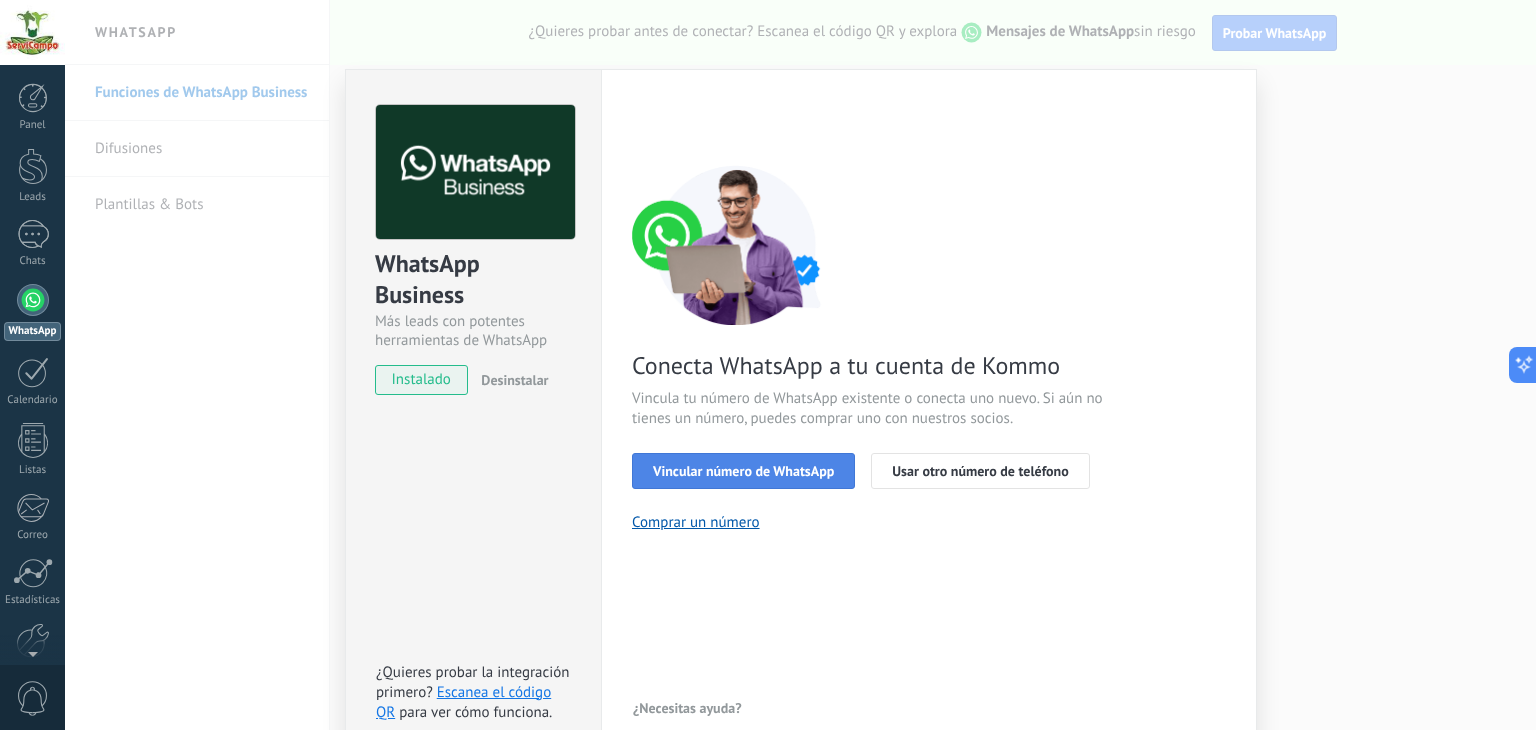 click on "Vincular número de WhatsApp" at bounding box center (743, 471) 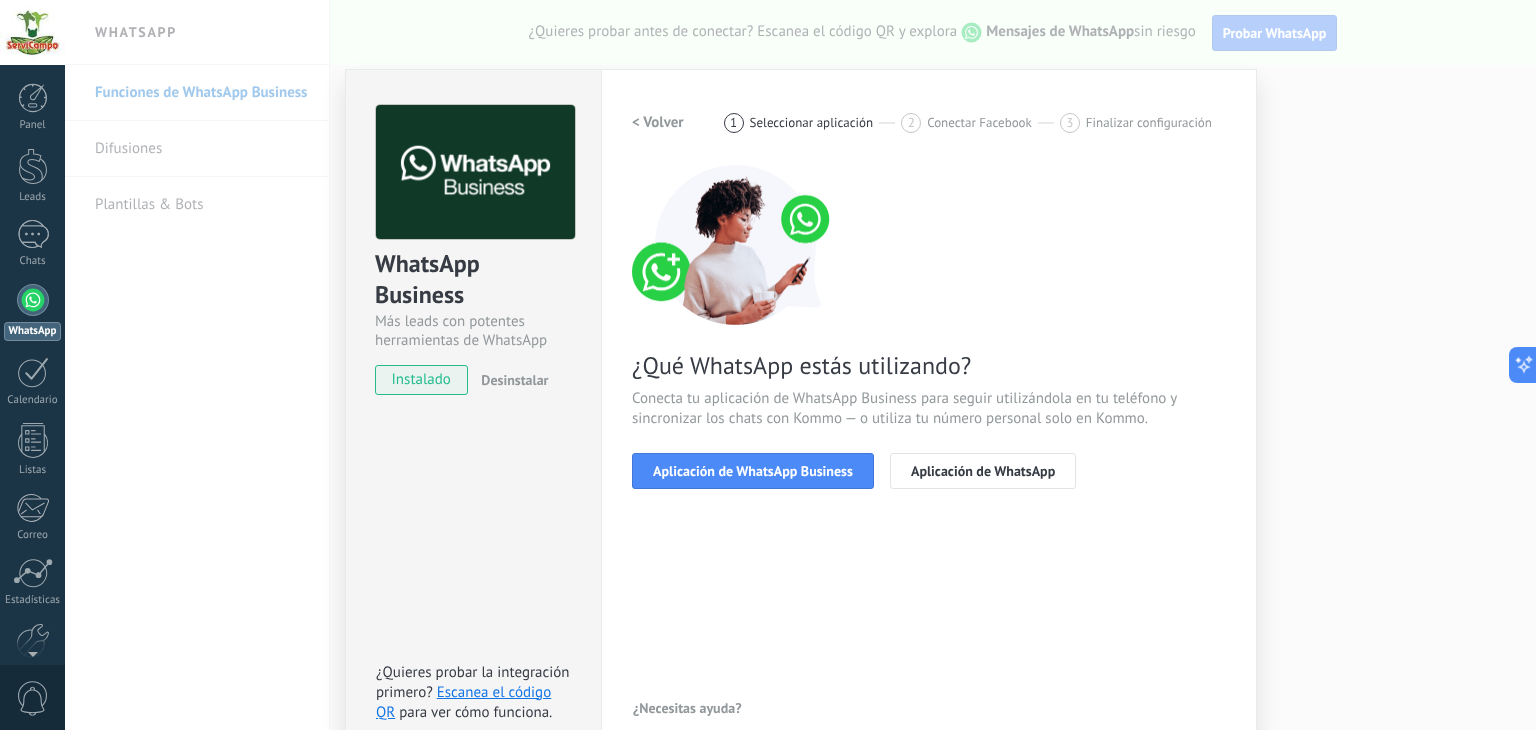 click on "Aplicación de WhatsApp Business" at bounding box center [753, 471] 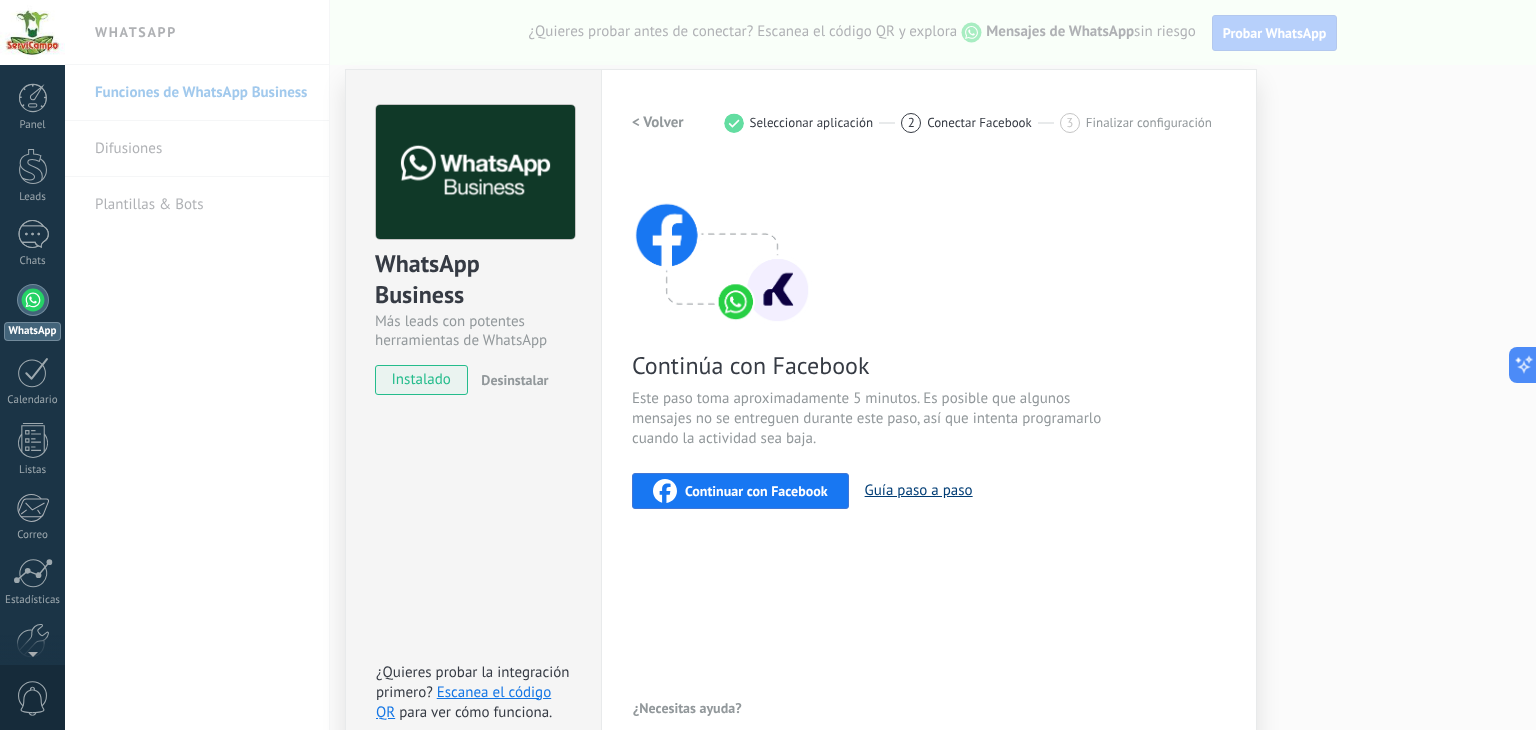 scroll, scrollTop: 28, scrollLeft: 0, axis: vertical 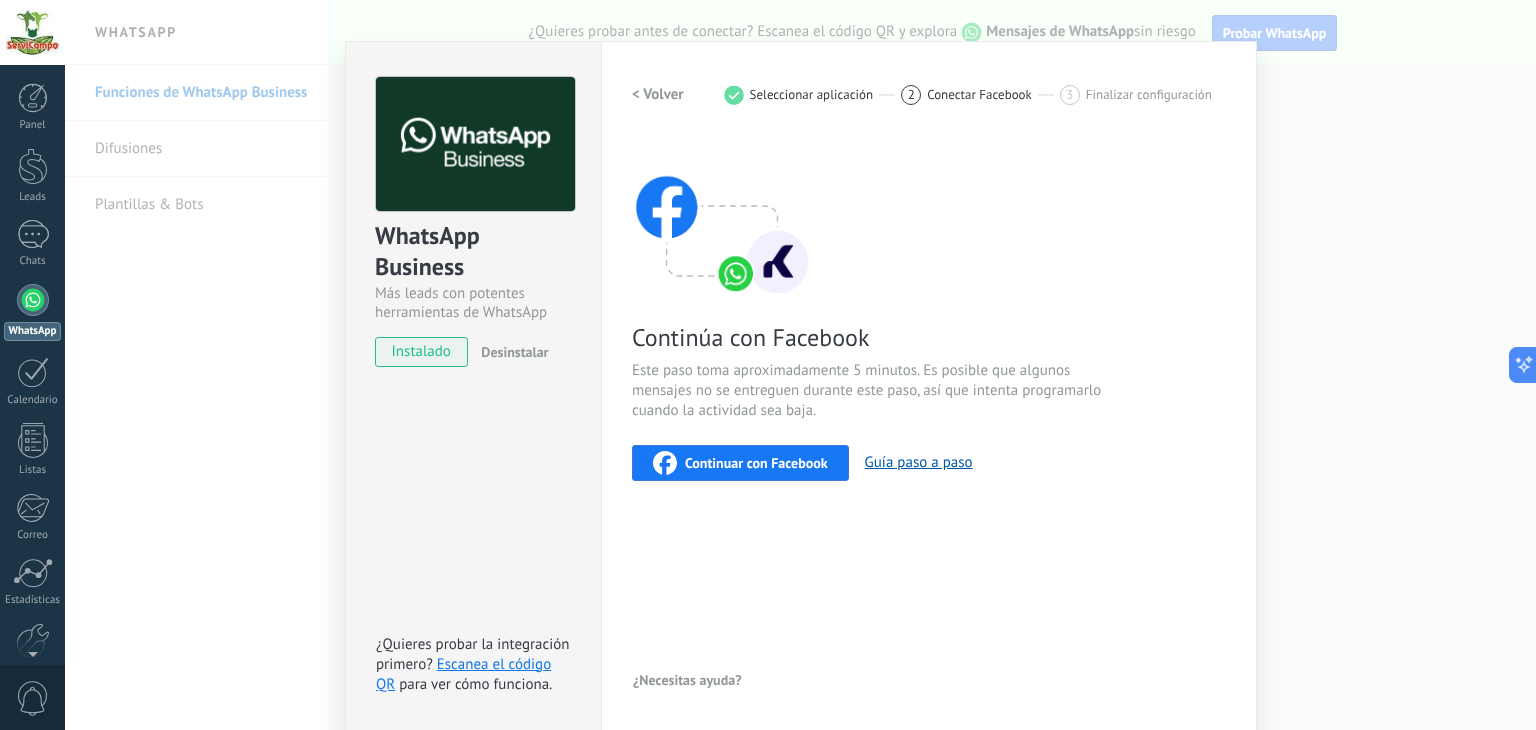 click on "Continuar con Facebook" at bounding box center (740, 463) 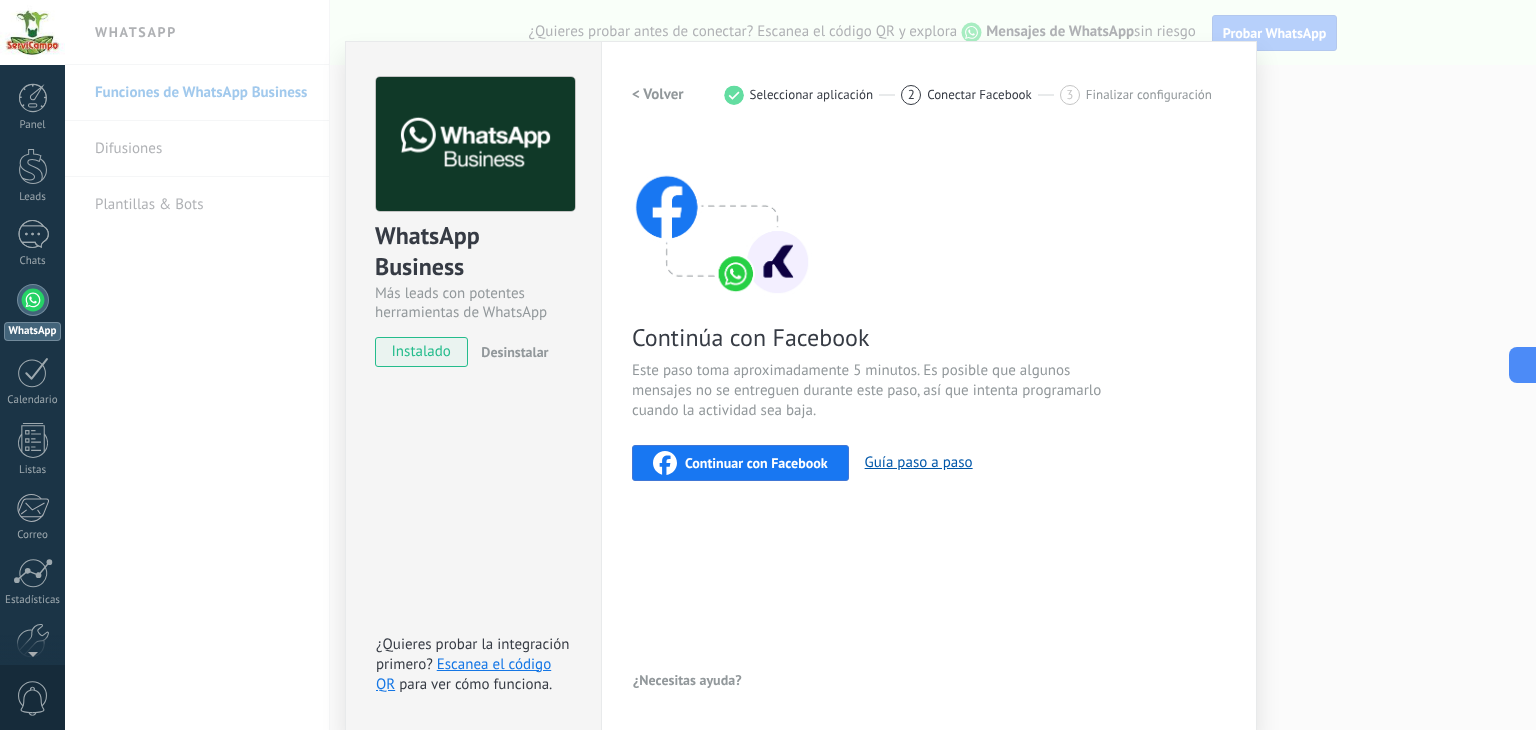 click on "WhatsApp Business Más leads con potentes herramientas de WhatsApp instalado Desinstalar ¿Quieres probar la integración primero?   Escanea el código QR   para ver cómo funciona. Configuraciones Autorizaciones Esta pestaña registra a los usuarios que han concedido acceso a las integración a esta cuenta. Si deseas remover la posibilidad que un usuario pueda enviar solicitudes a la cuenta en nombre de esta integración, puedes revocar el acceso. Si el acceso a todos los usuarios es revocado, la integración dejará de funcionar. Esta aplicacion está instalada, pero nadie le ha dado acceso aun. WhatsApp Cloud API más _:  Guardar < Volver 1 Seleccionar aplicación 2 Conectar Facebook  3 Finalizar configuración Continúa con Facebook Este paso toma aproximadamente 5 minutos. Es posible que algunos mensajes no se entreguen durante este paso, así que intenta programarlo cuando la actividad sea baja. Continuar con Facebook Guía paso a paso ¿Necesitas ayuda?" at bounding box center (800, 365) 